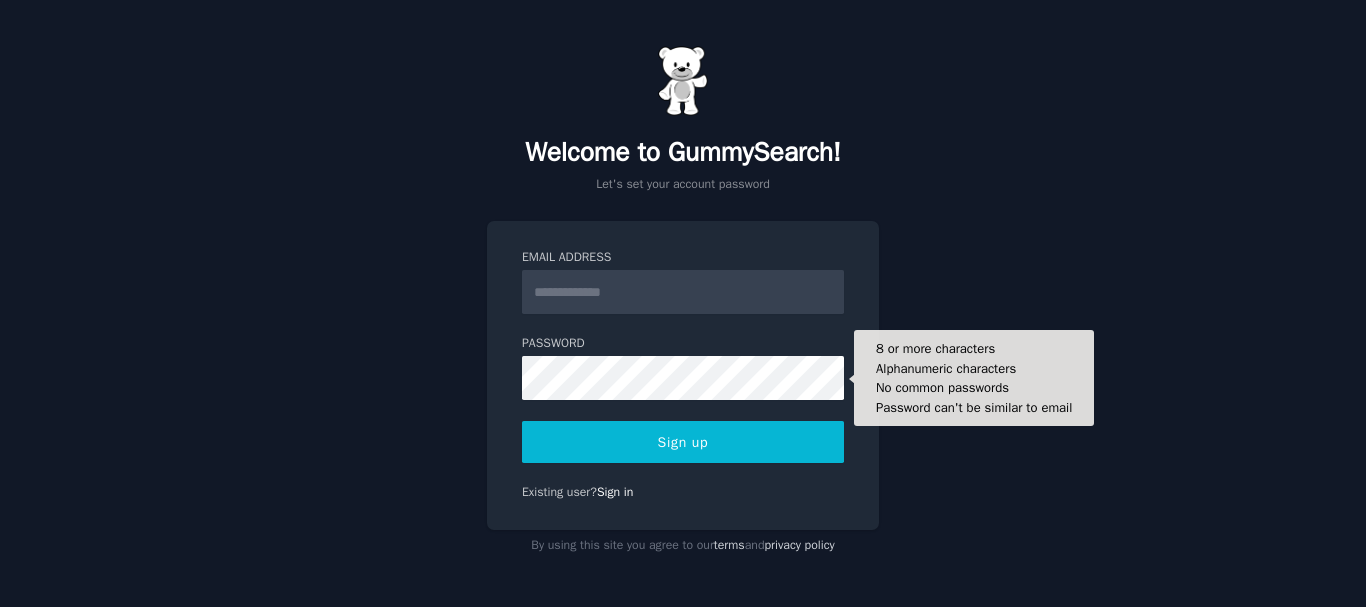 scroll, scrollTop: 0, scrollLeft: 0, axis: both 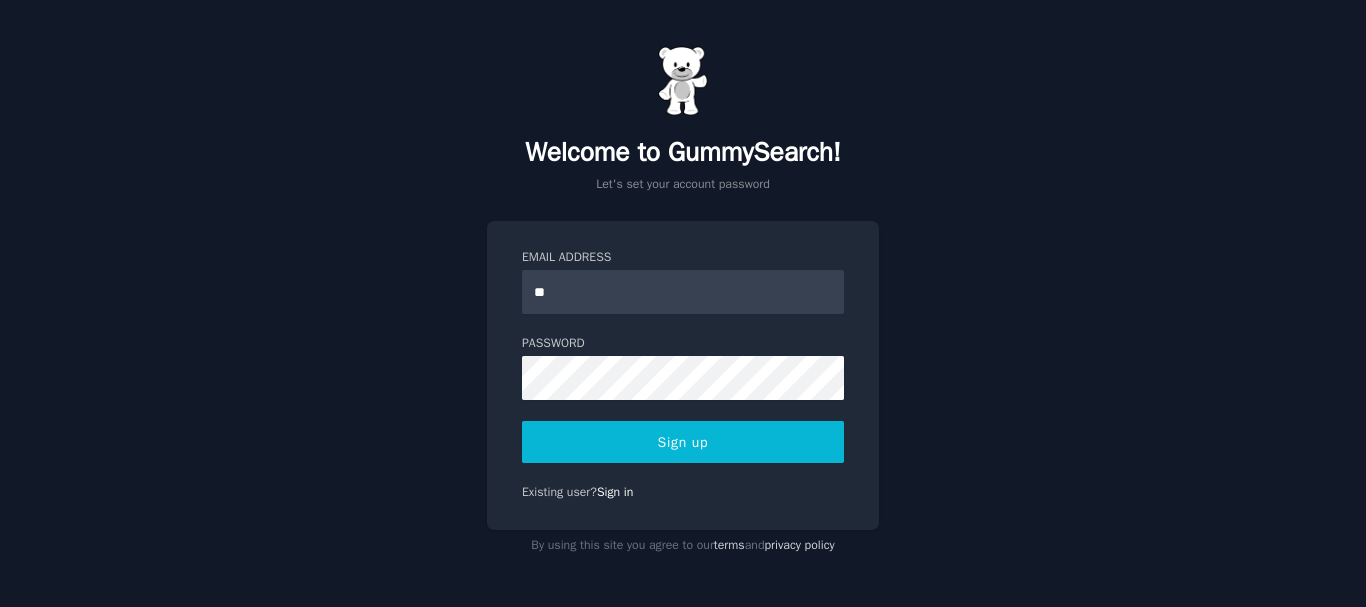 type on "**********" 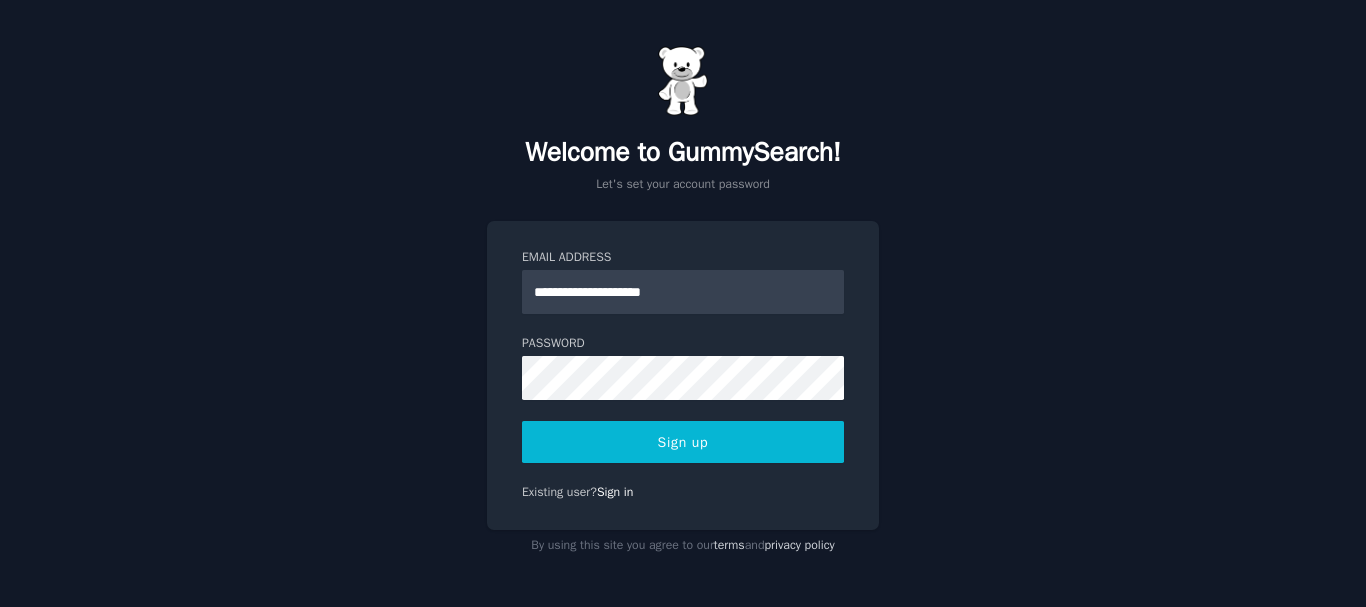 click on "Sign up" at bounding box center [683, 442] 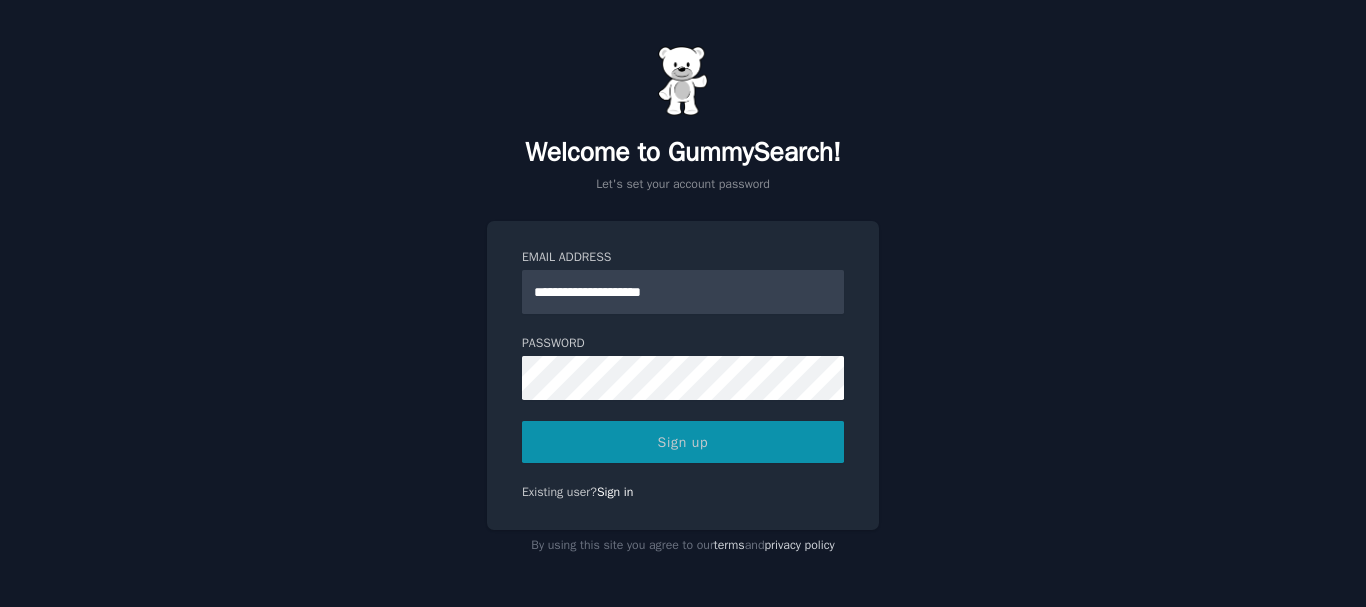 click on "Sign up" at bounding box center [683, 442] 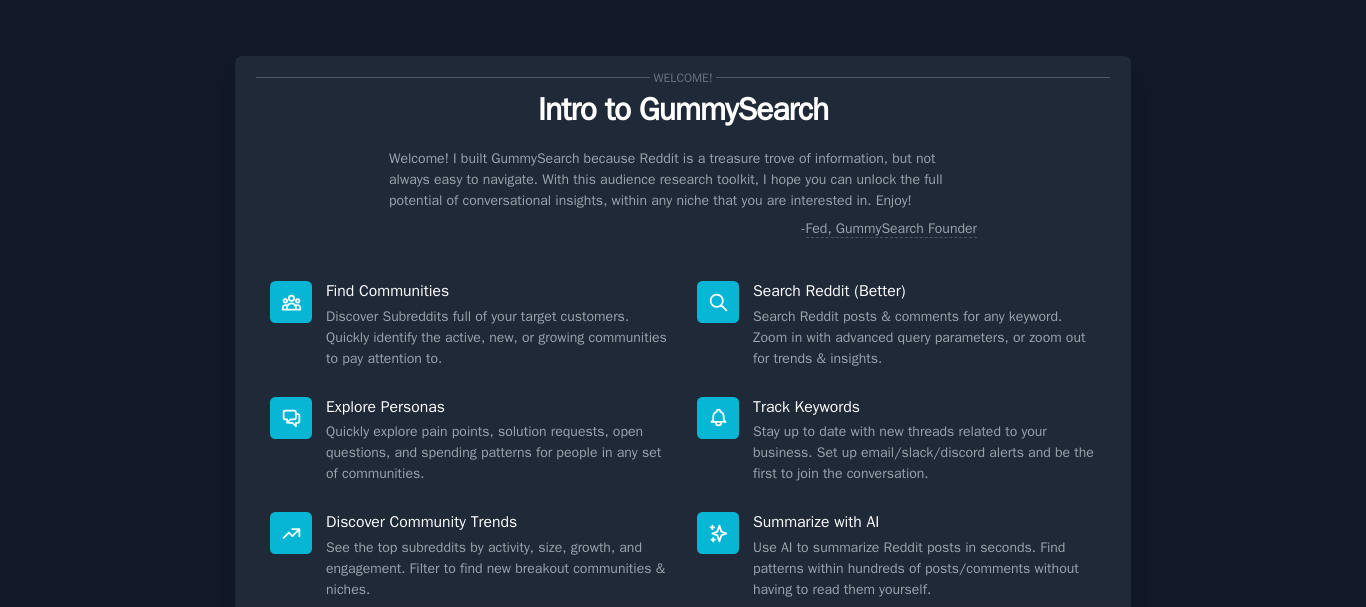scroll, scrollTop: 0, scrollLeft: 0, axis: both 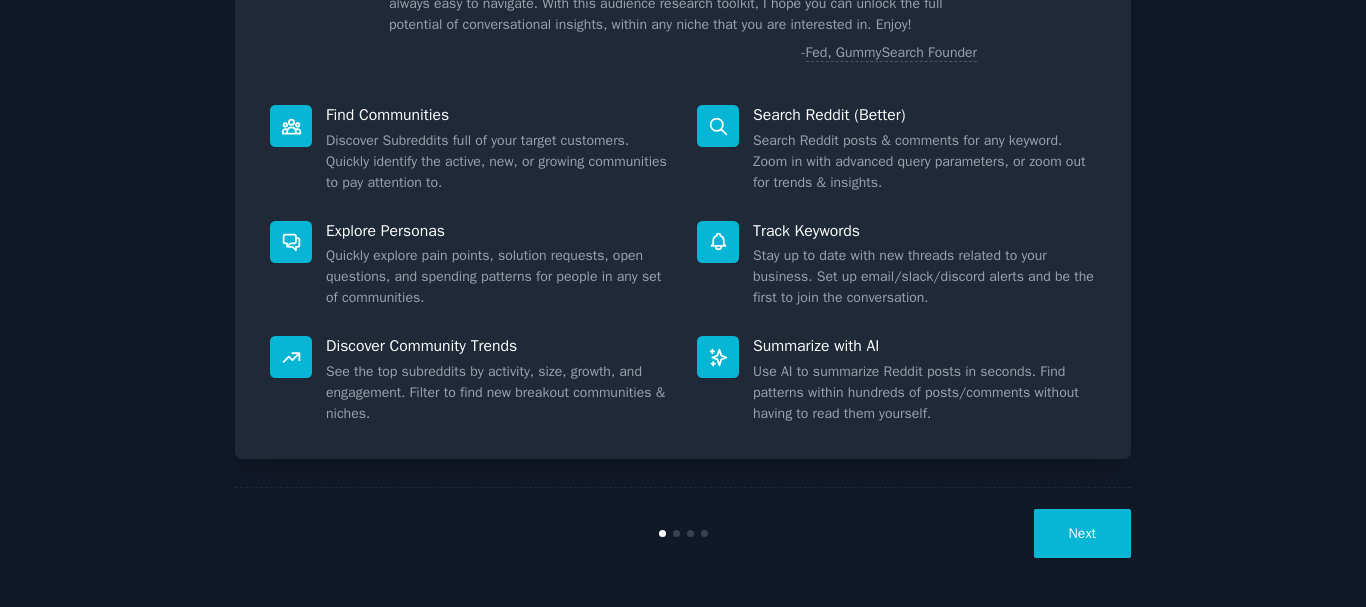 click on "Next" at bounding box center [1082, 533] 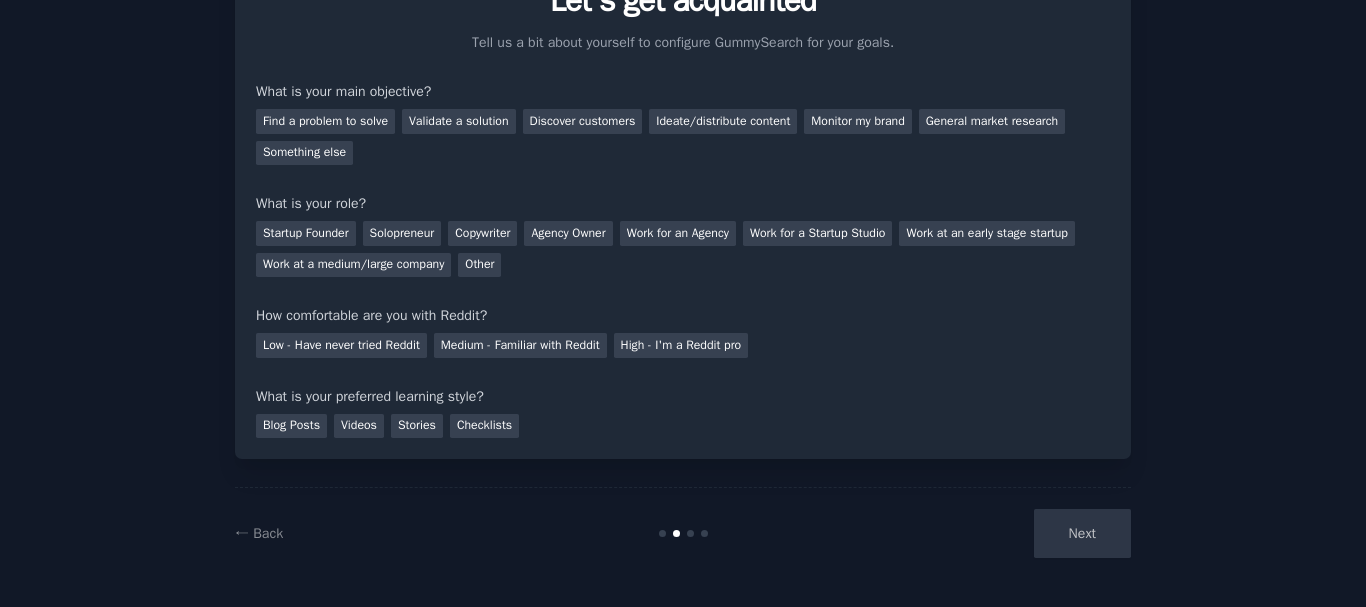 click on "Next" at bounding box center [981, 533] 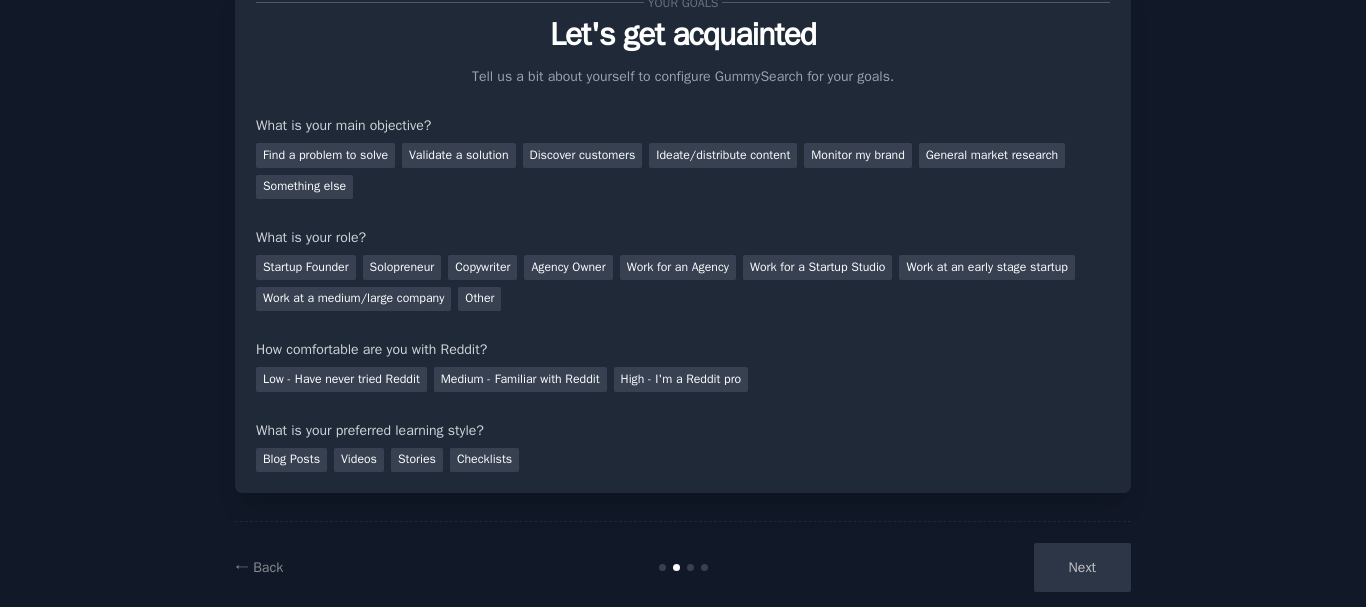 scroll, scrollTop: 109, scrollLeft: 0, axis: vertical 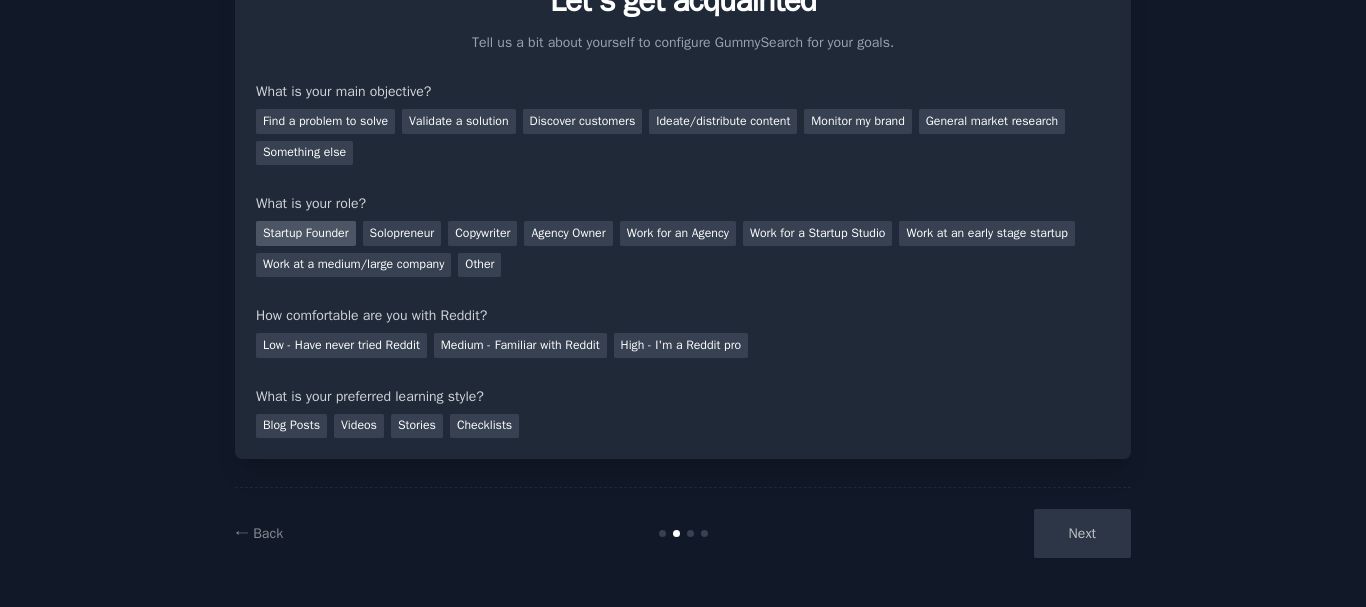 click on "Startup Founder" at bounding box center [306, 233] 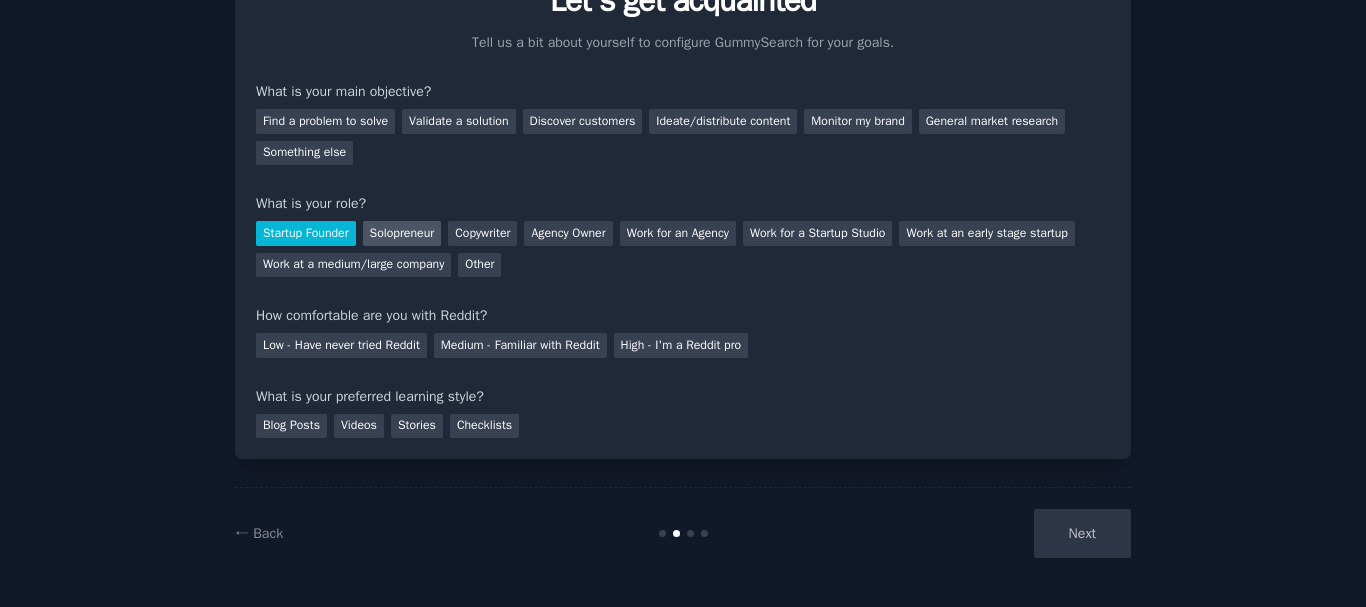 click on "Solopreneur" at bounding box center (402, 233) 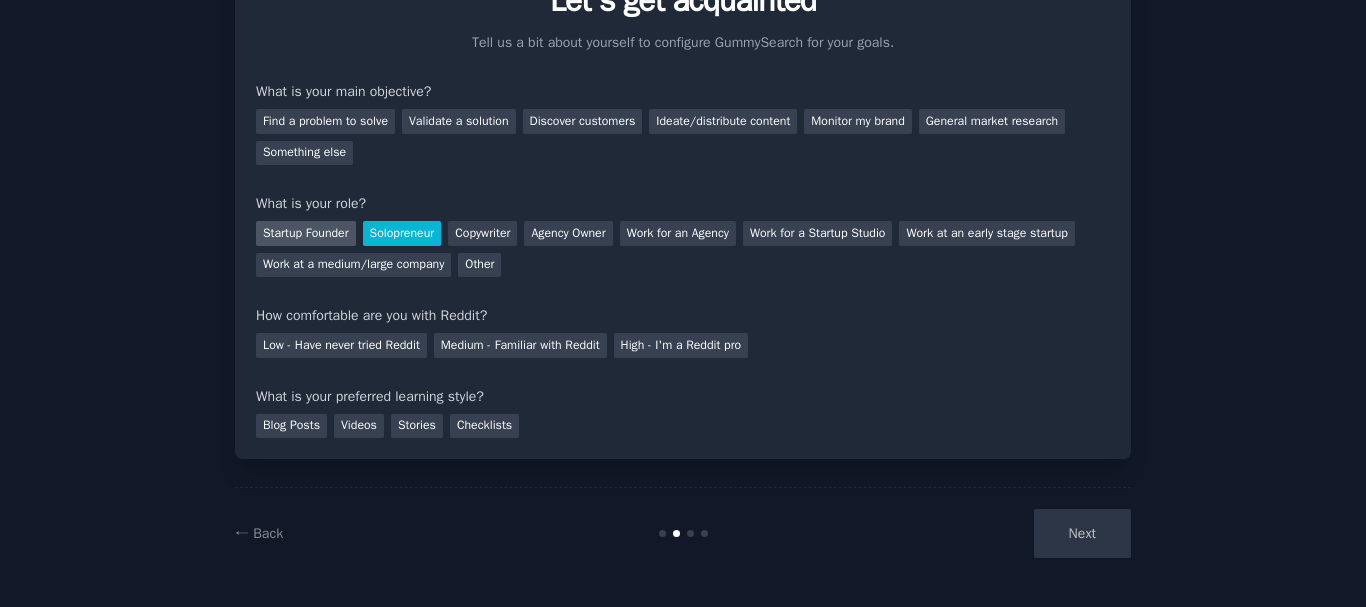 click on "Startup Founder" at bounding box center (306, 233) 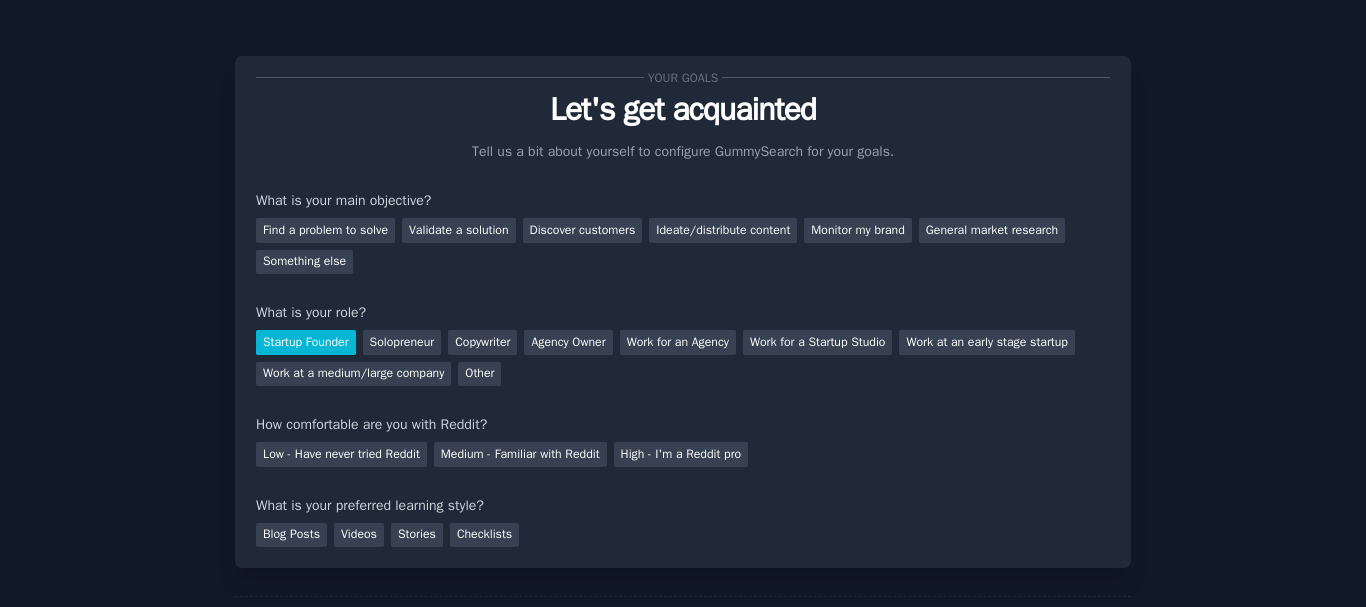 scroll, scrollTop: 100, scrollLeft: 0, axis: vertical 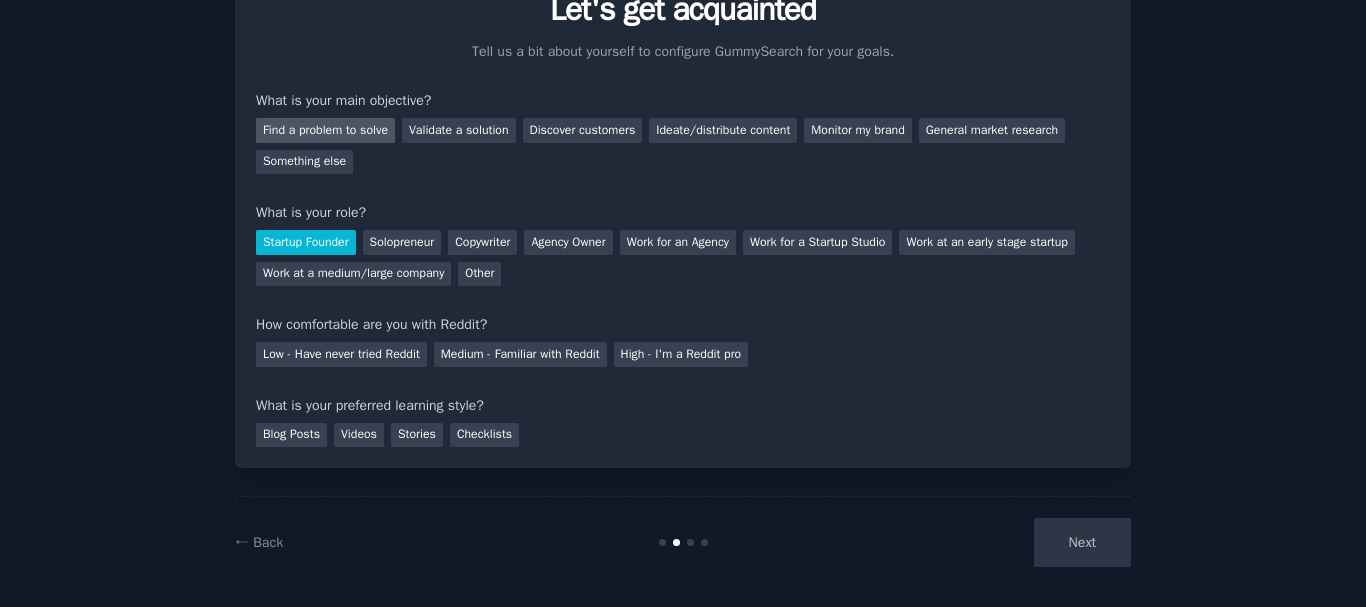 click on "Find a problem to solve" at bounding box center [325, 130] 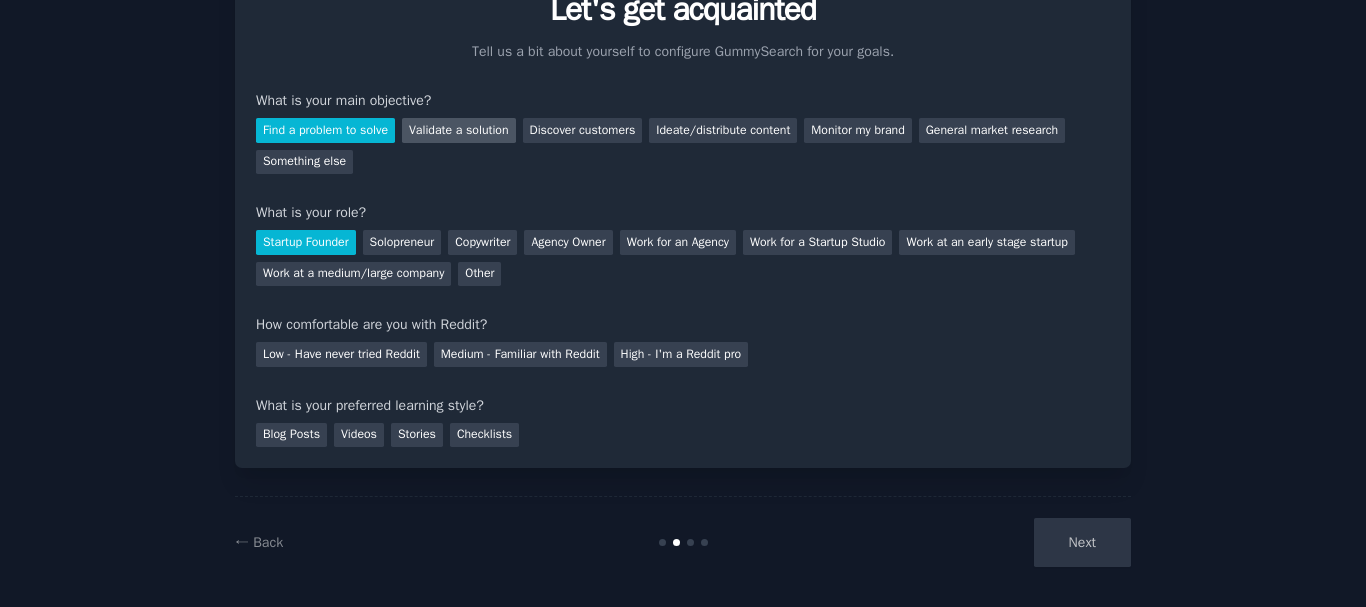 click on "Validate a solution" at bounding box center (459, 130) 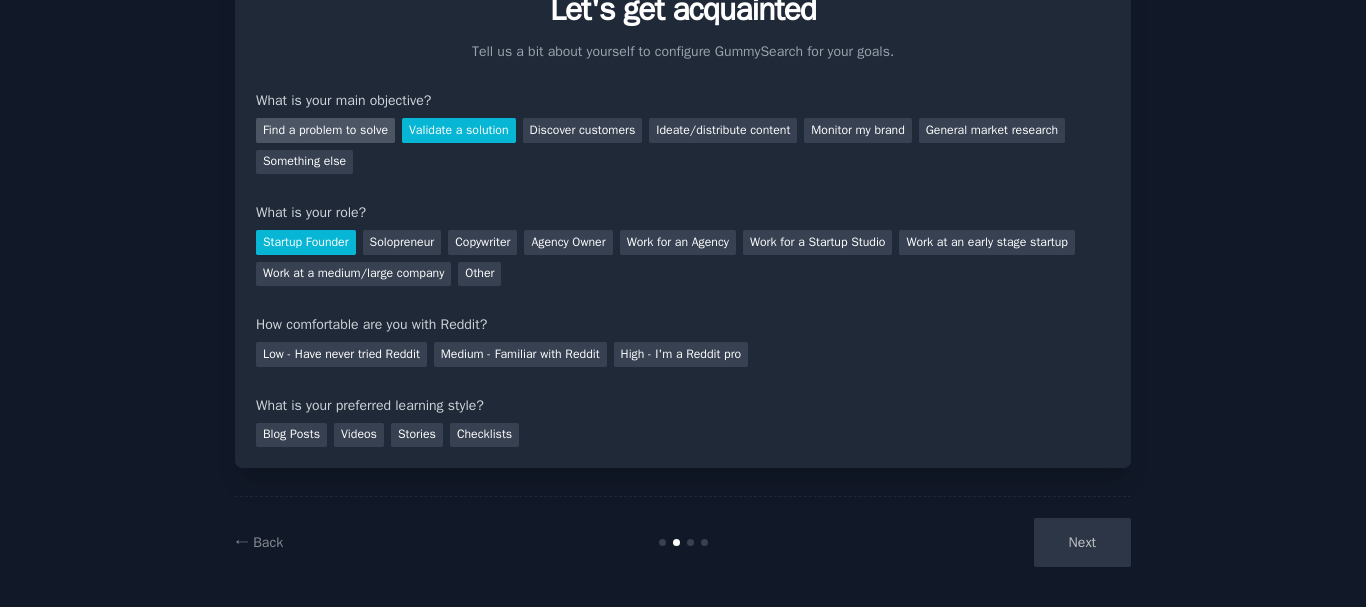 click on "Find a problem to solve" at bounding box center [325, 130] 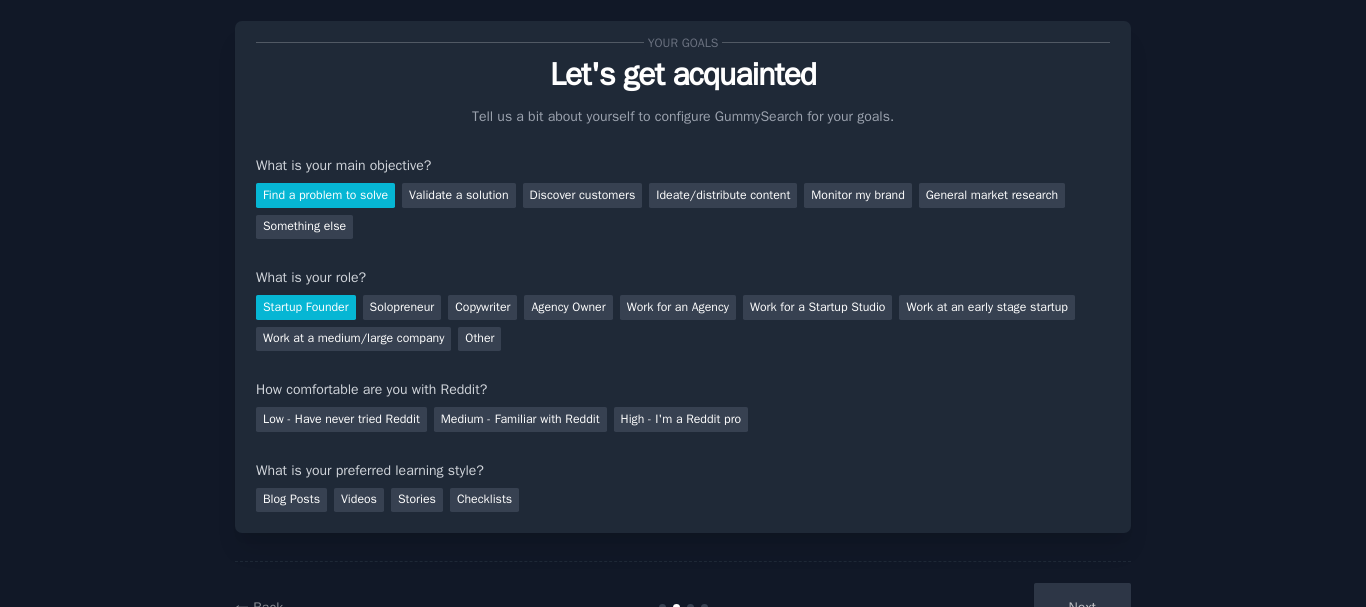 scroll, scrollTop: 0, scrollLeft: 0, axis: both 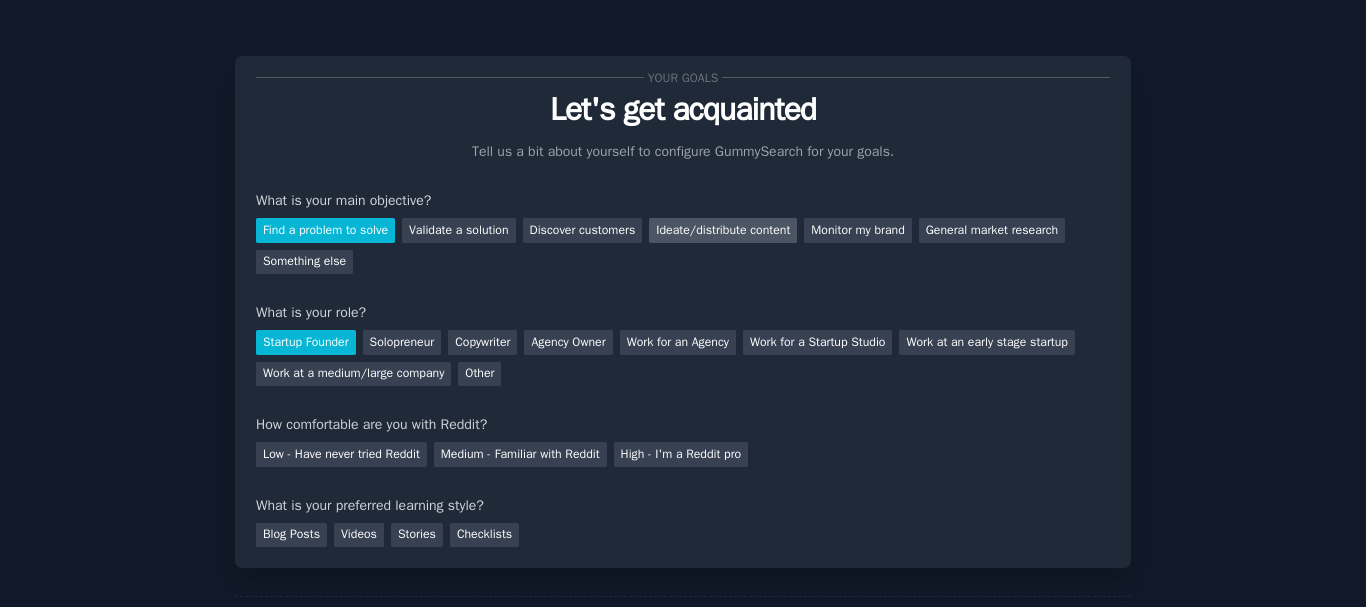 click on "Ideate/distribute content" at bounding box center [723, 230] 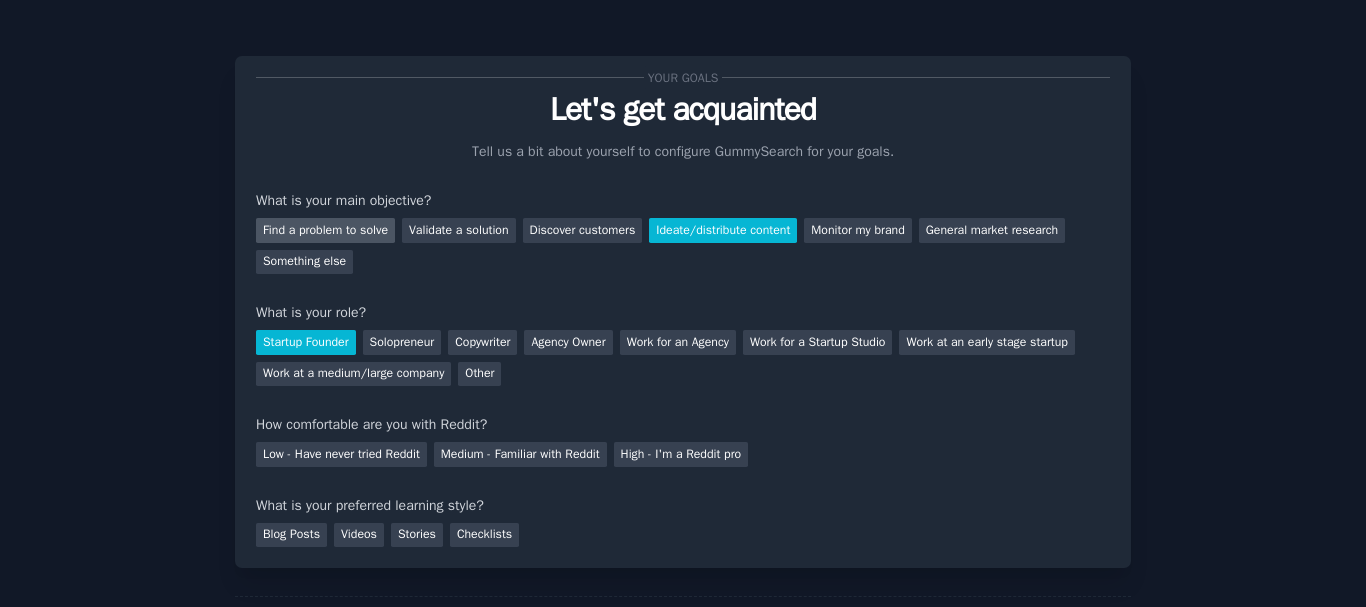 click on "Find a problem to solve" at bounding box center (325, 230) 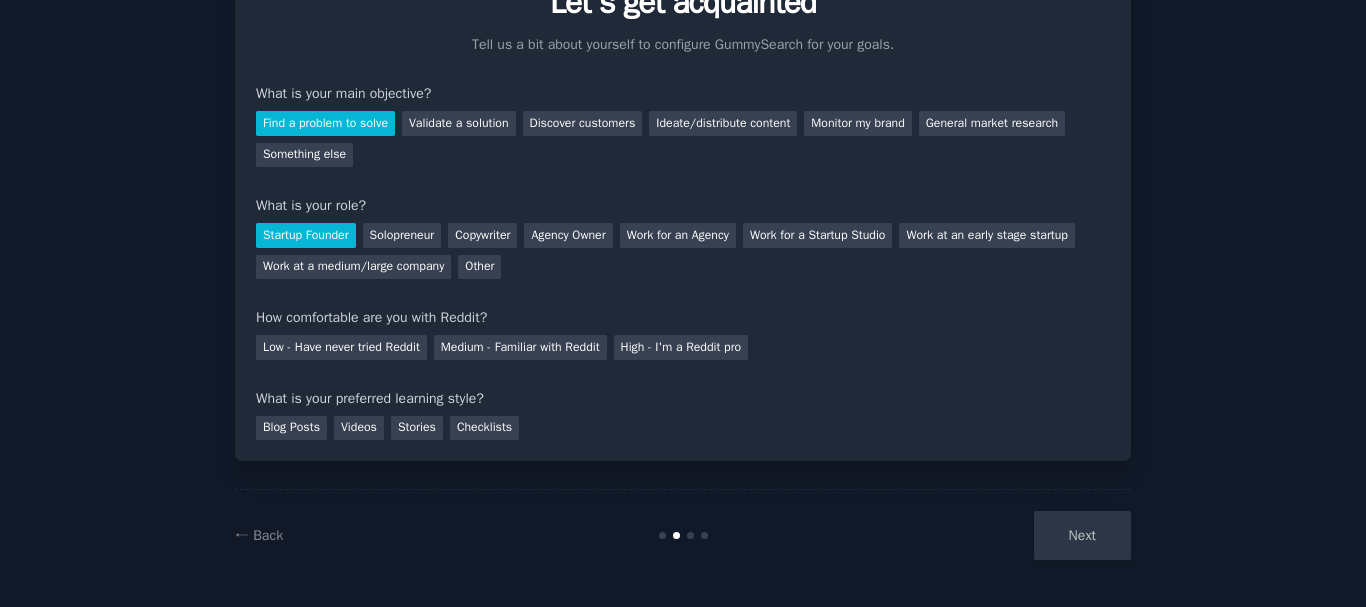 scroll, scrollTop: 109, scrollLeft: 0, axis: vertical 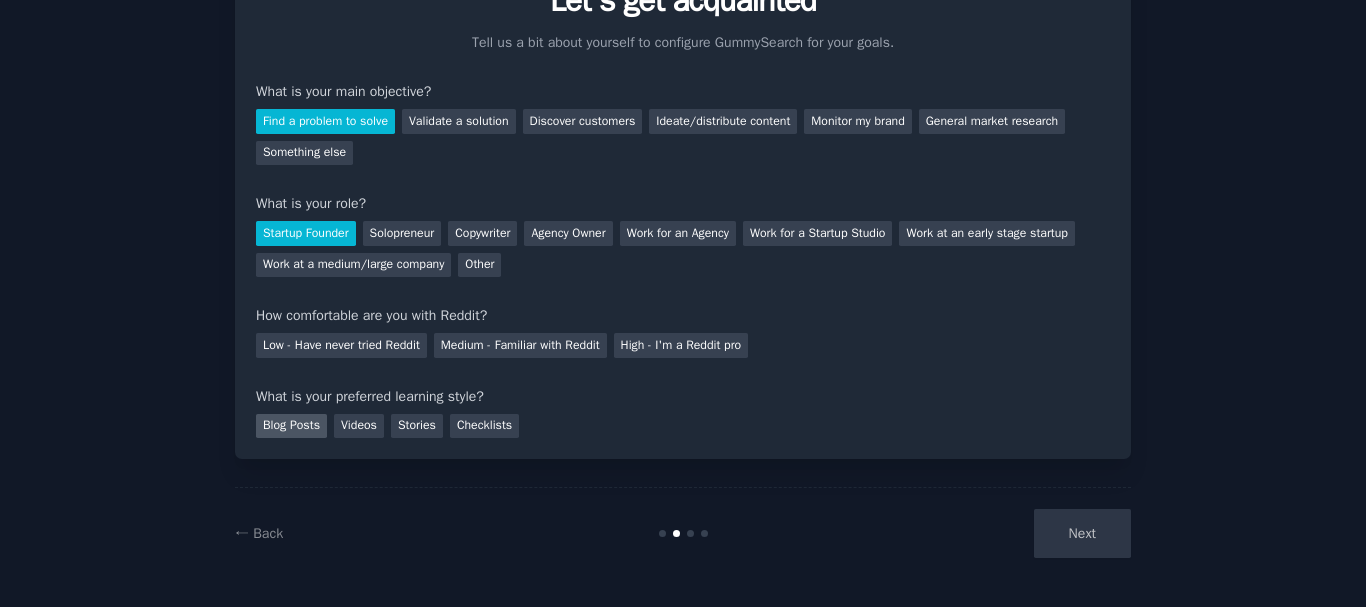 click on "Blog Posts" at bounding box center (291, 426) 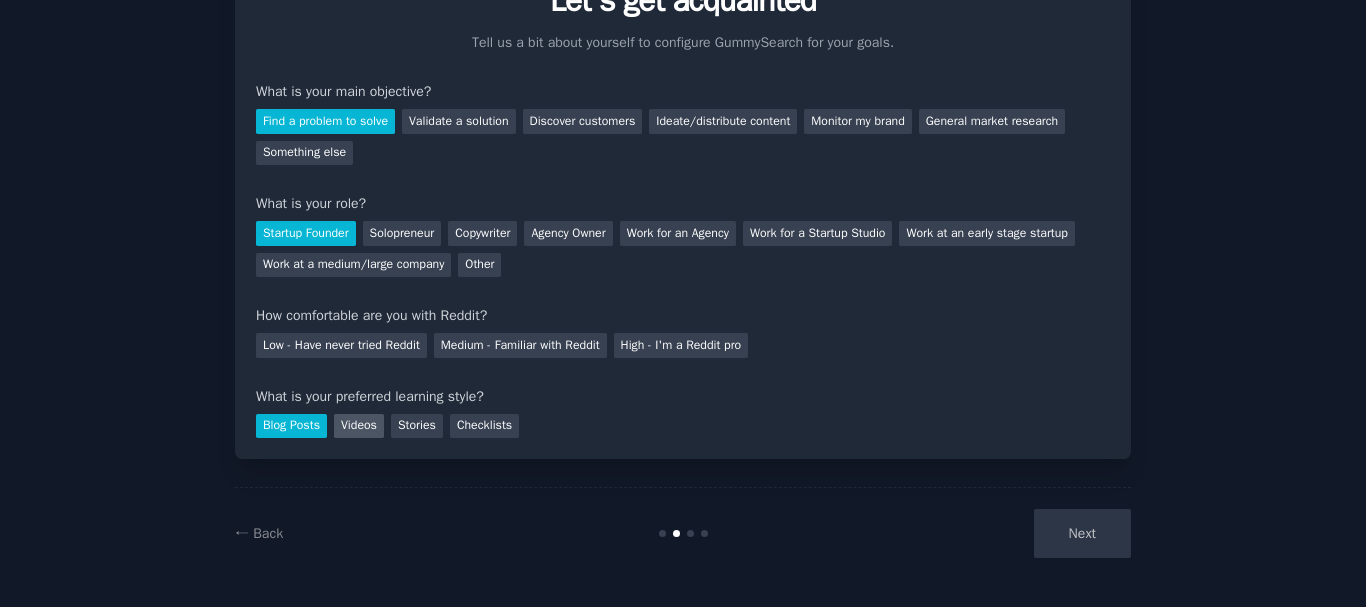 click on "Videos" at bounding box center (359, 426) 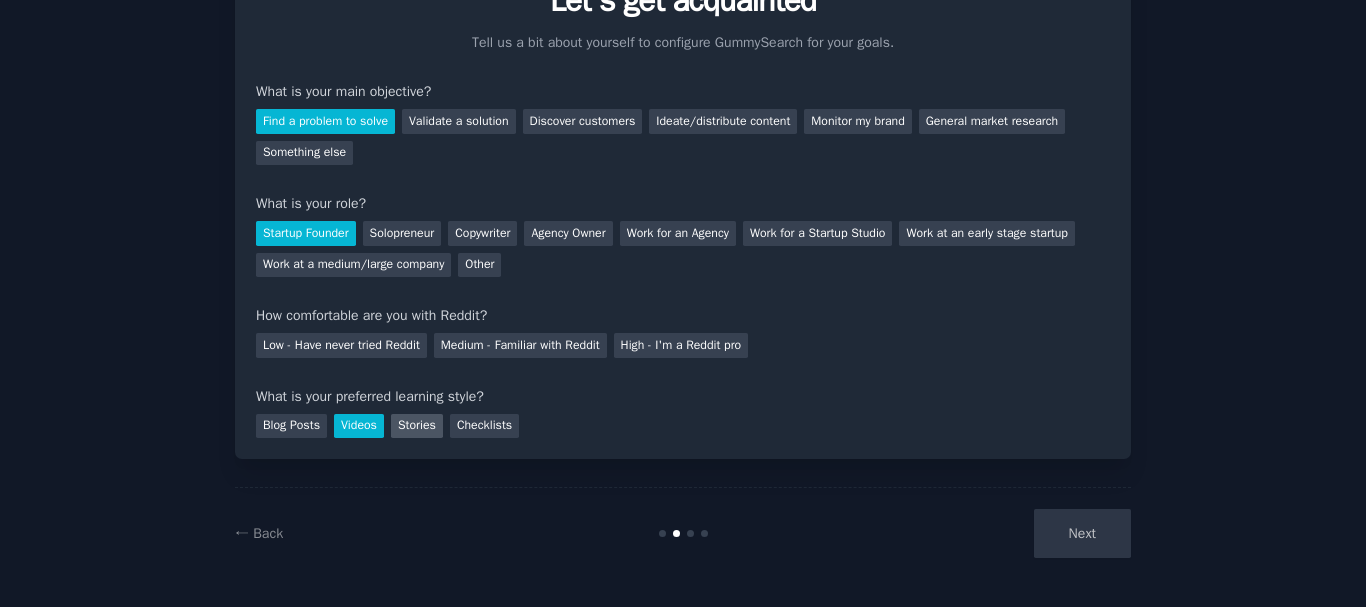 click on "Stories" at bounding box center [417, 426] 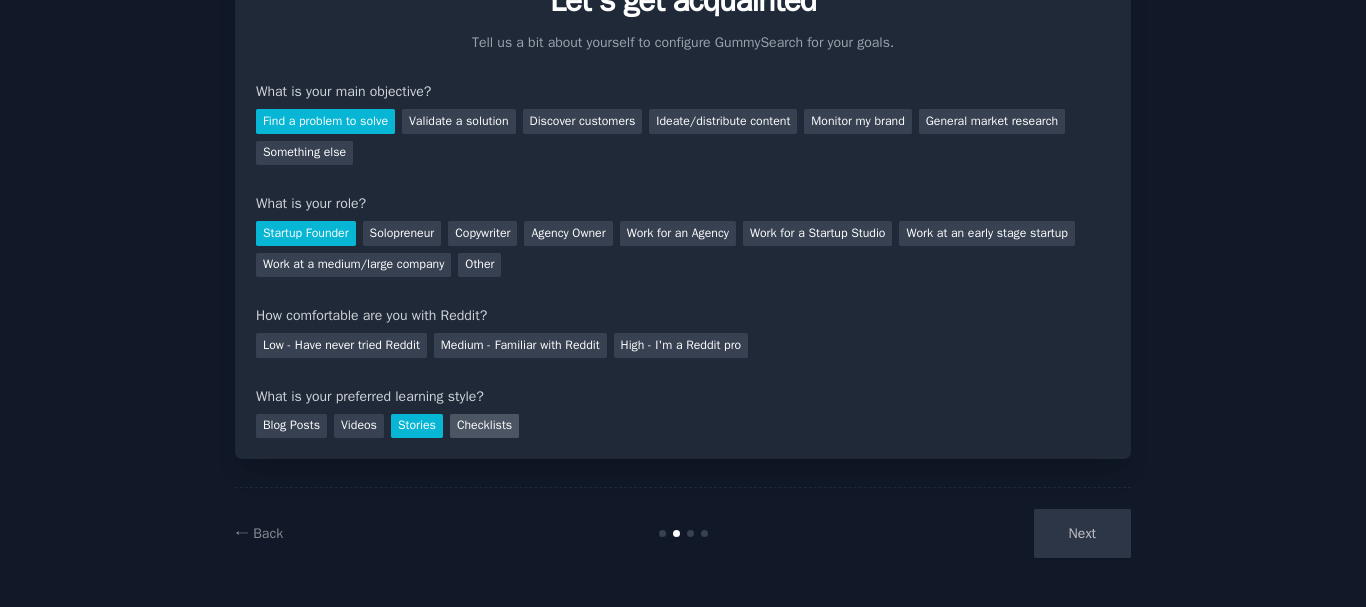 click on "Checklists" at bounding box center (484, 426) 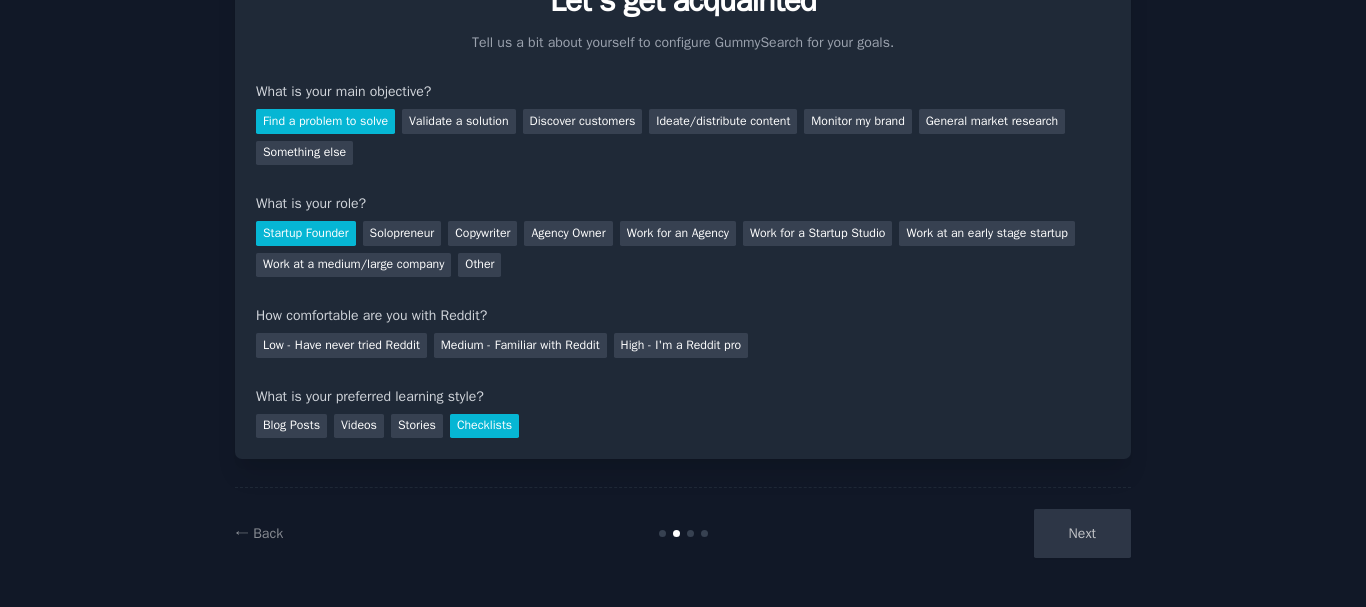 click on "Blog Posts Videos Stories Checklists" at bounding box center [683, 423] 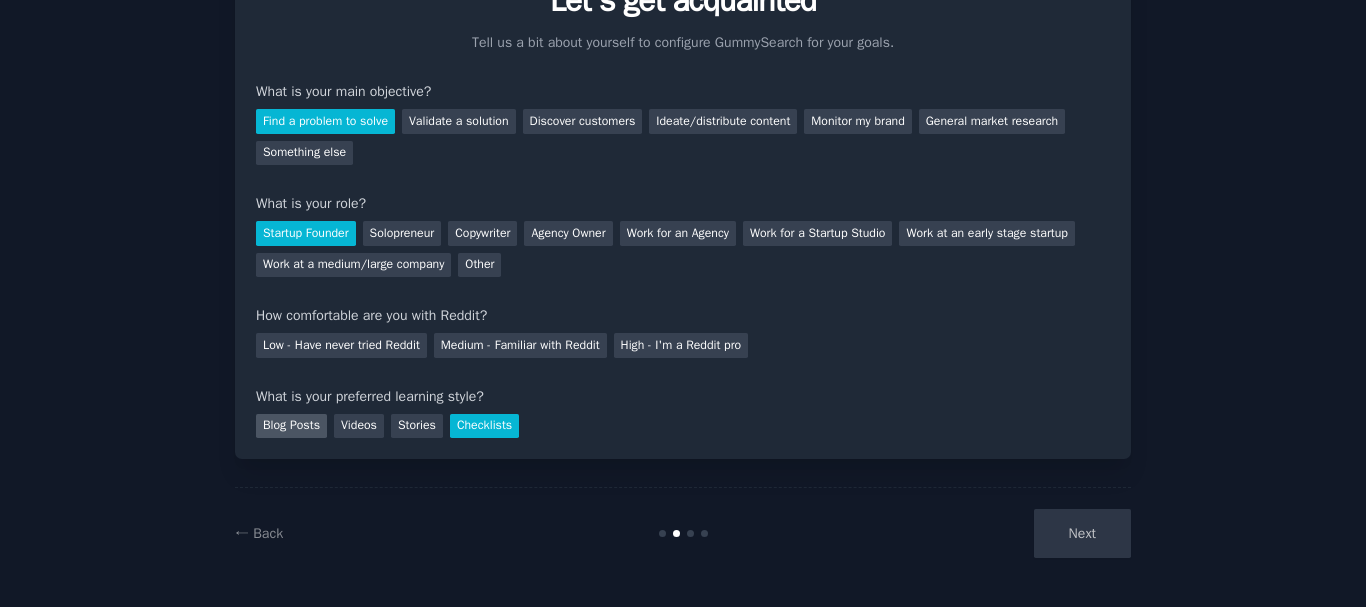 click on "Blog Posts" at bounding box center [291, 426] 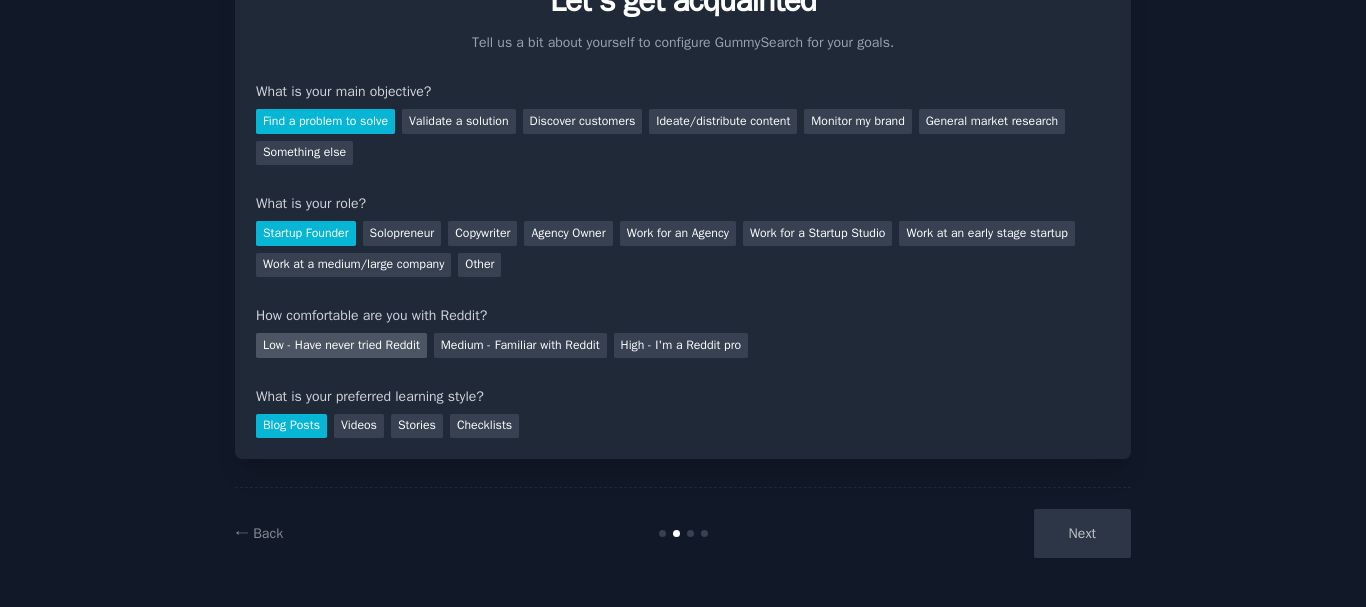 click on "Low - Have never tried Reddit" at bounding box center [341, 345] 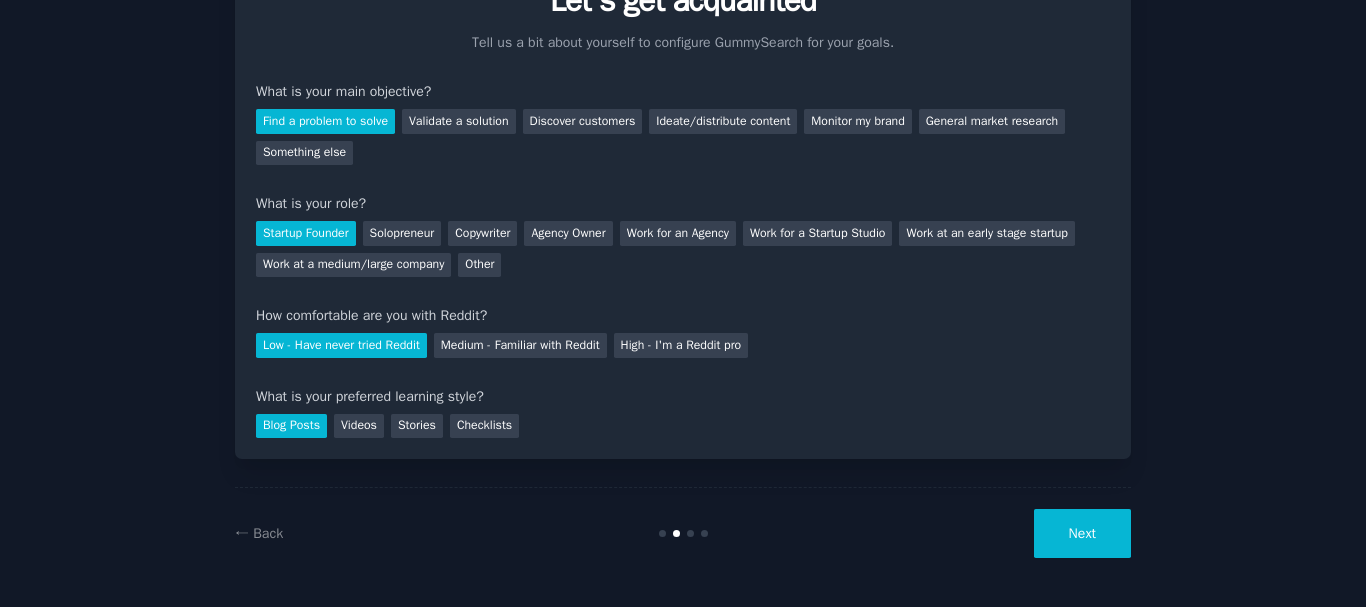 click on "Next" at bounding box center (1082, 533) 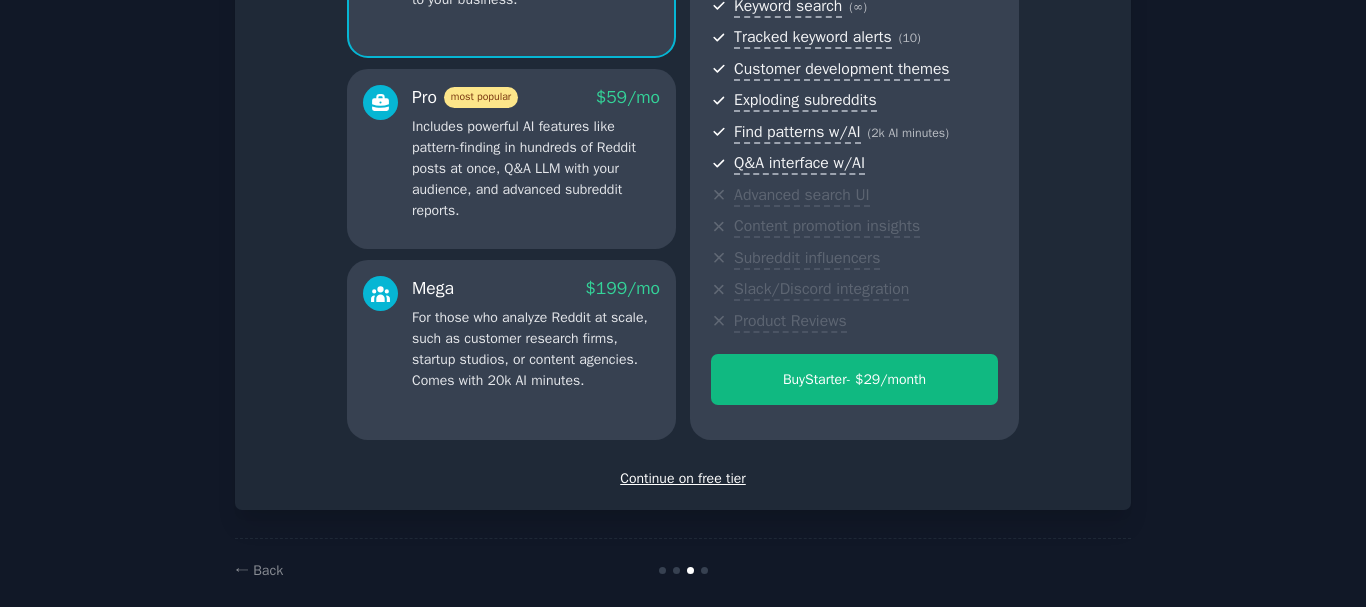 scroll, scrollTop: 324, scrollLeft: 0, axis: vertical 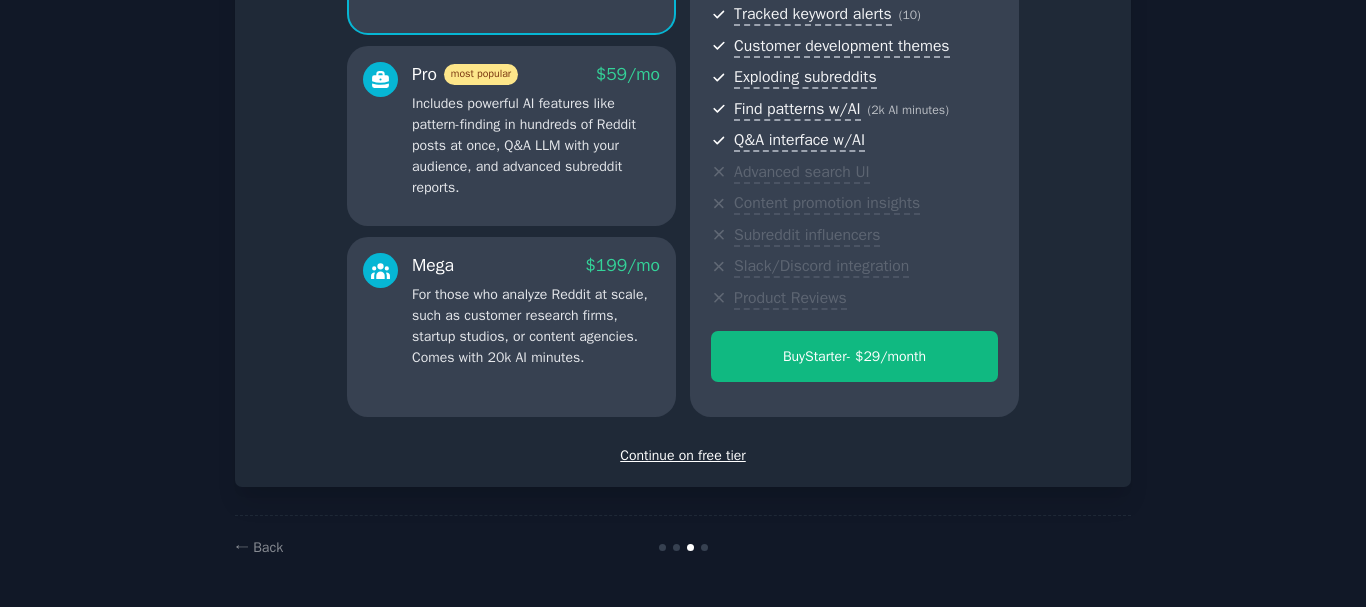 click on "Continue on free tier" at bounding box center (683, 455) 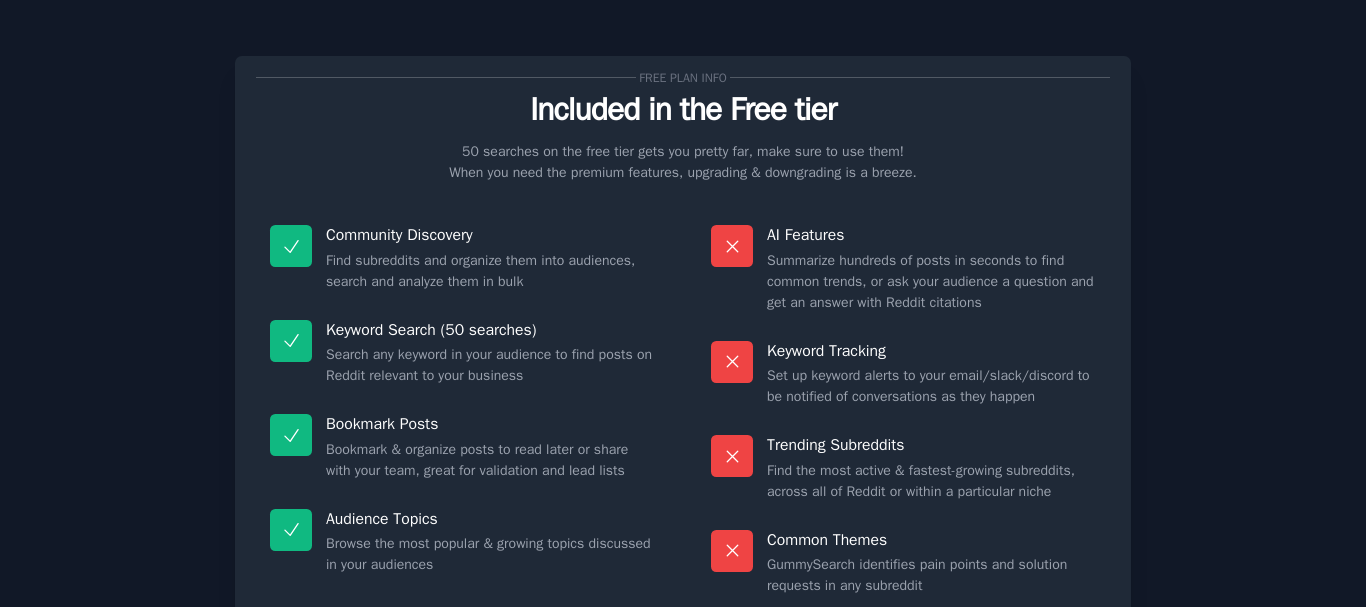 scroll, scrollTop: 172, scrollLeft: 0, axis: vertical 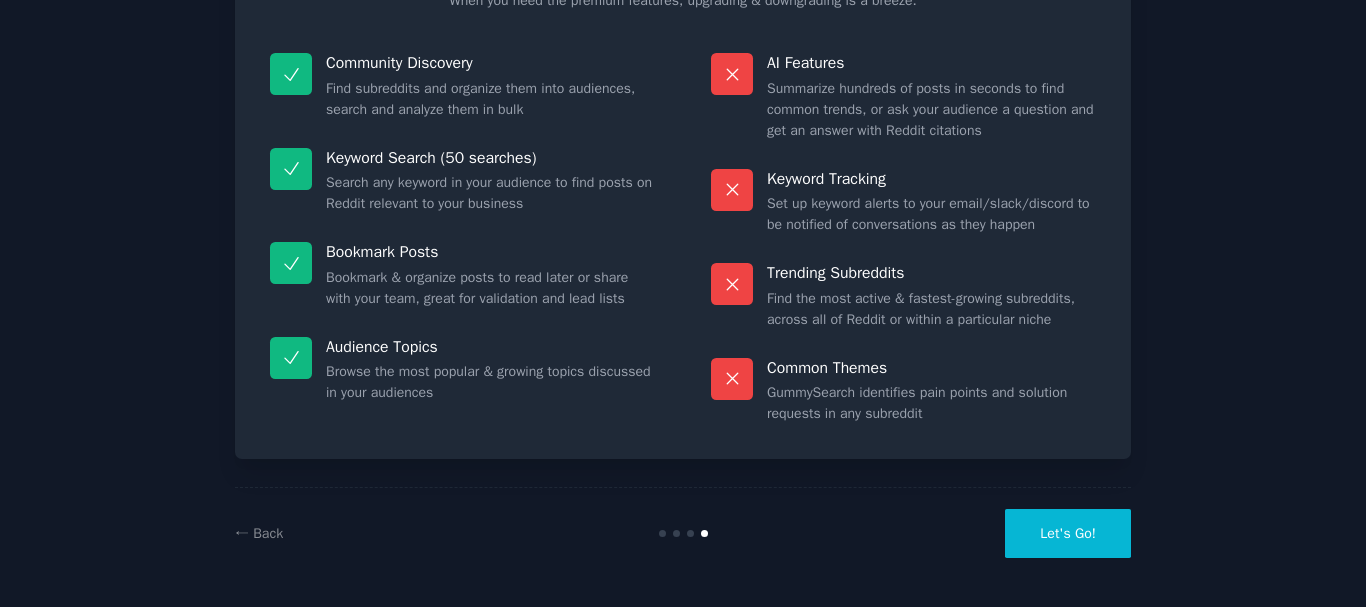 click on "Let's Go!" at bounding box center (1068, 533) 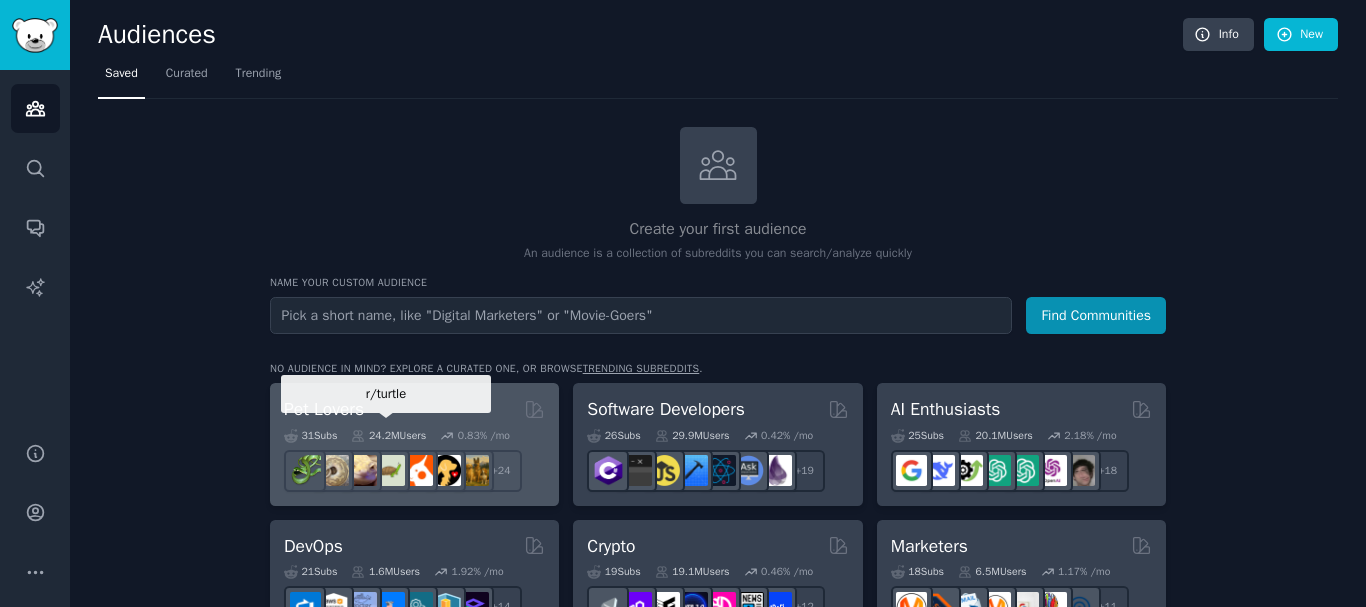 scroll, scrollTop: 100, scrollLeft: 0, axis: vertical 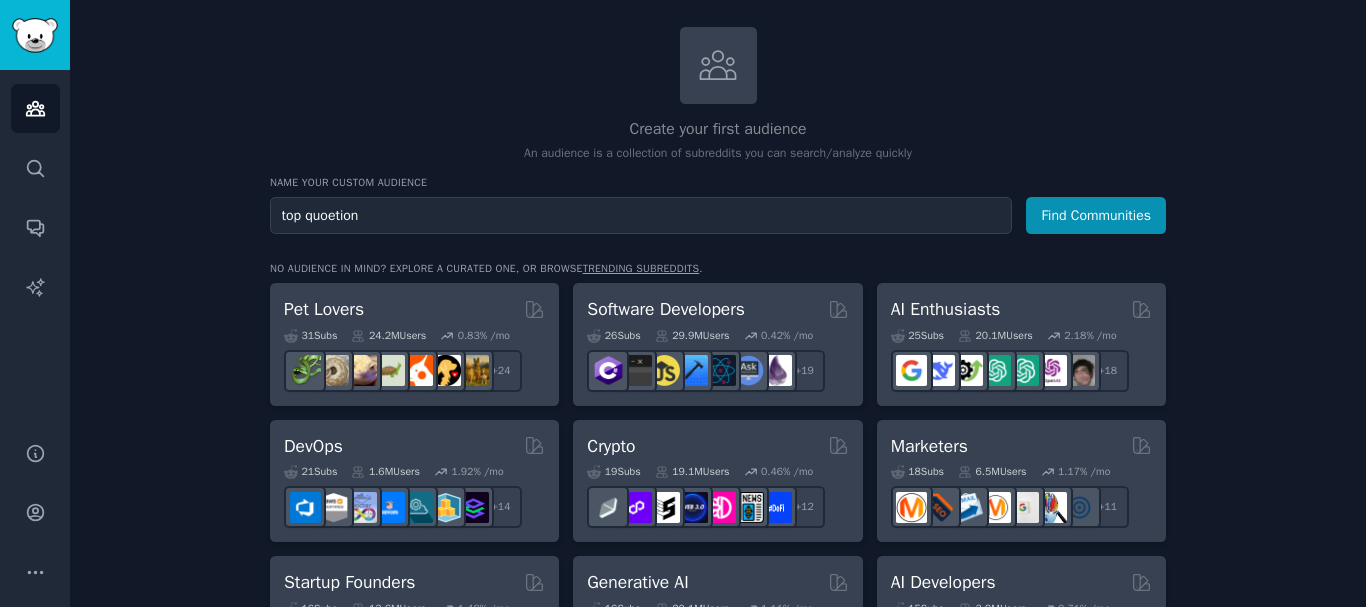 click on "Find Communities" at bounding box center [1096, 215] 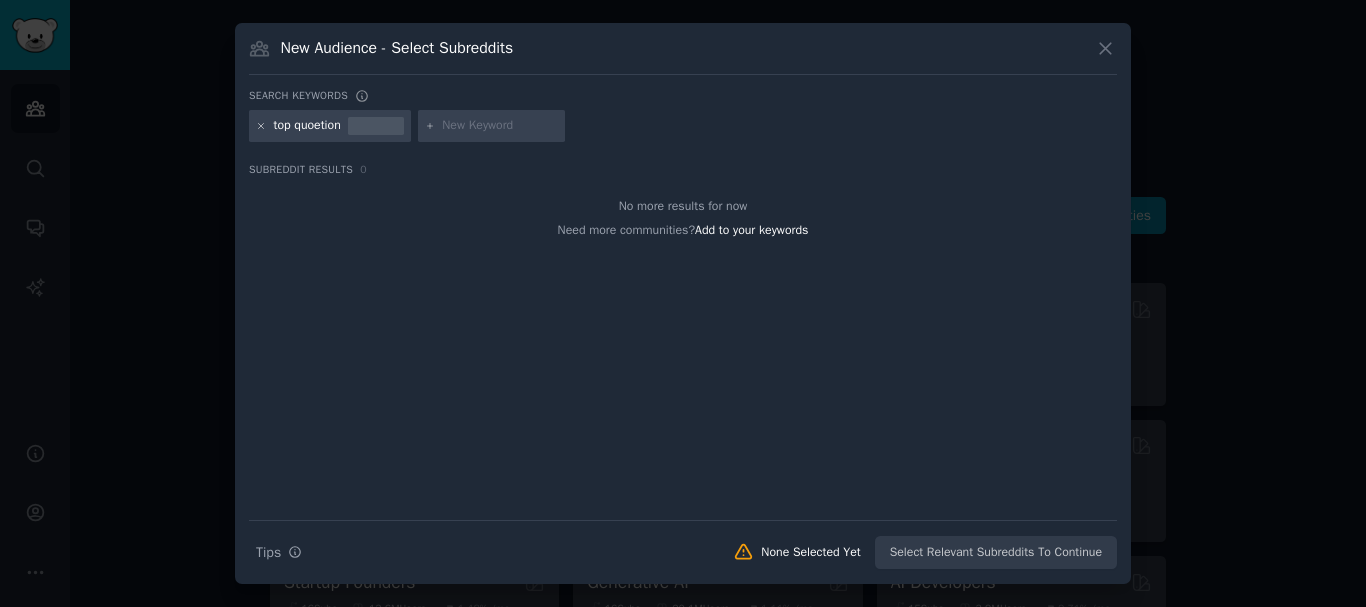 click 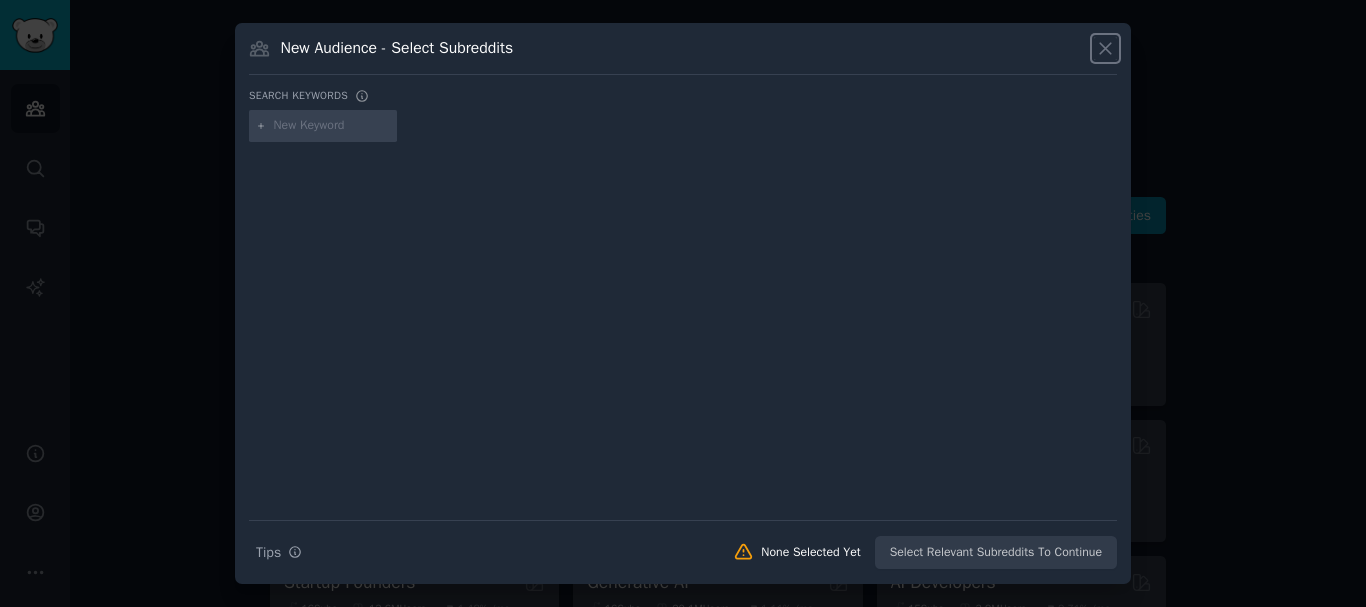 click 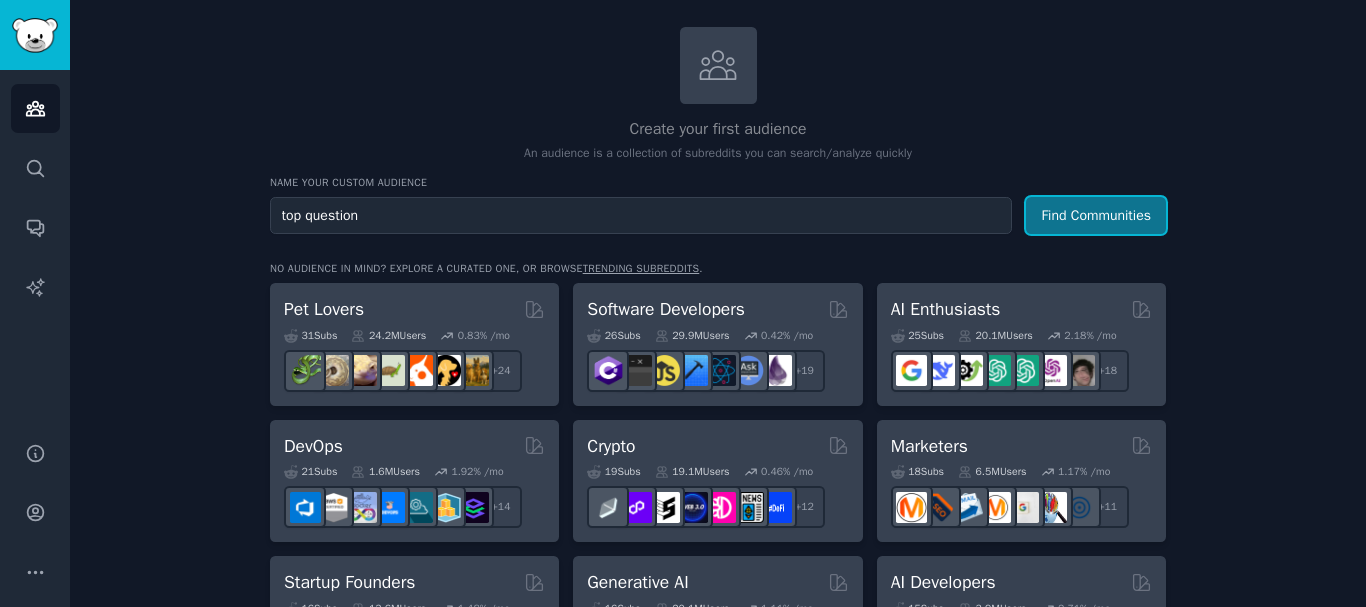 click on "Find Communities" at bounding box center (1096, 215) 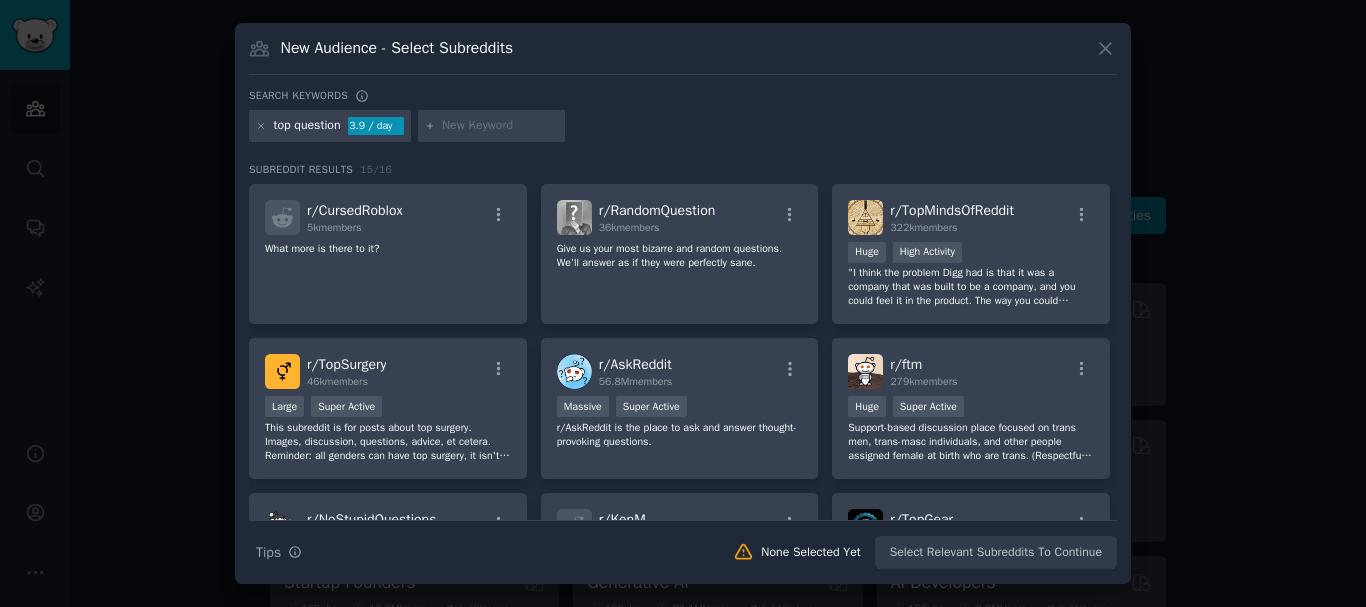 click 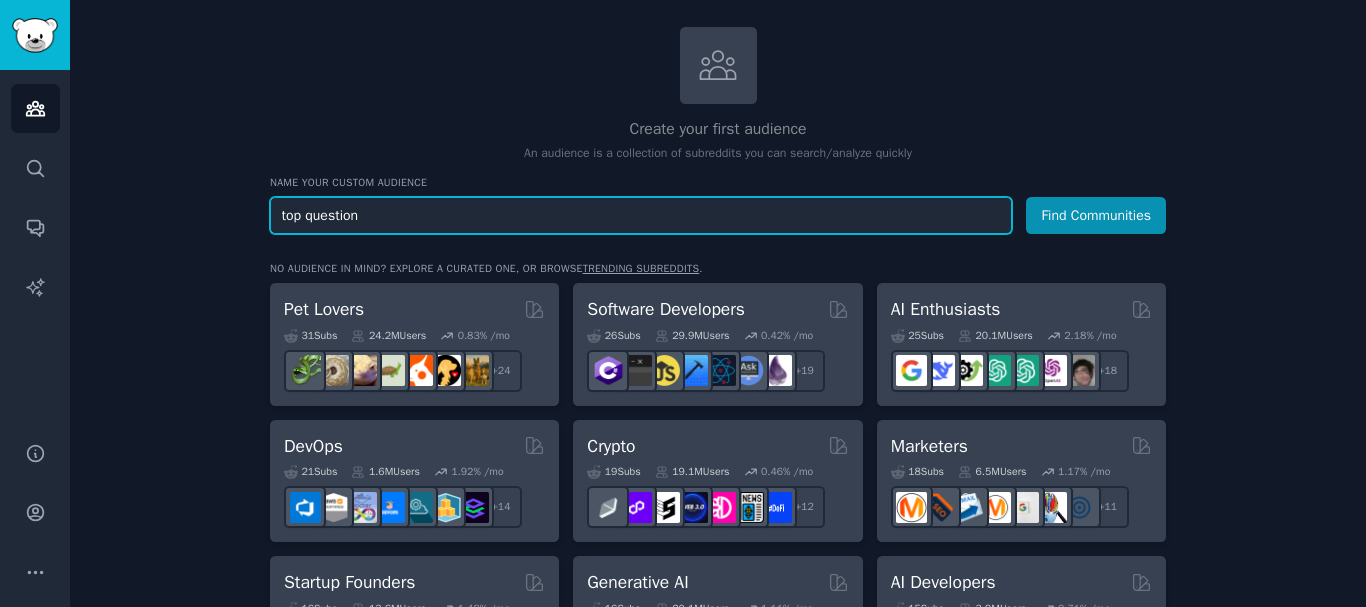 drag, startPoint x: 525, startPoint y: 222, endPoint x: 177, endPoint y: 242, distance: 348.57425 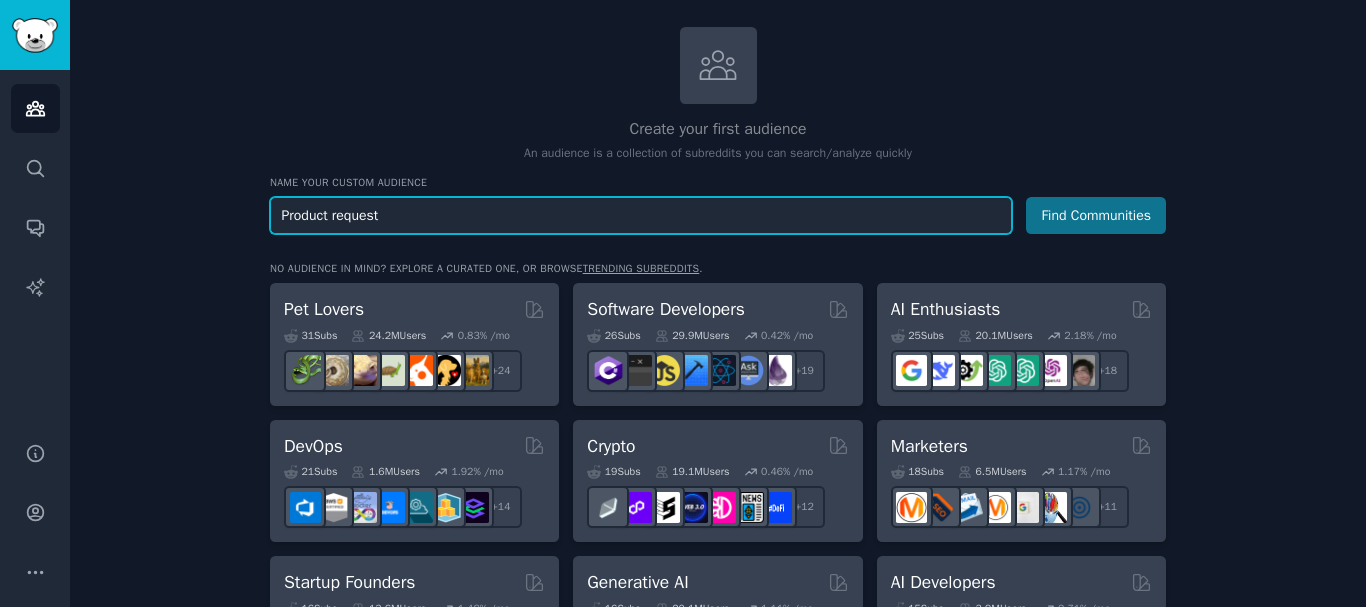 type on "Product request" 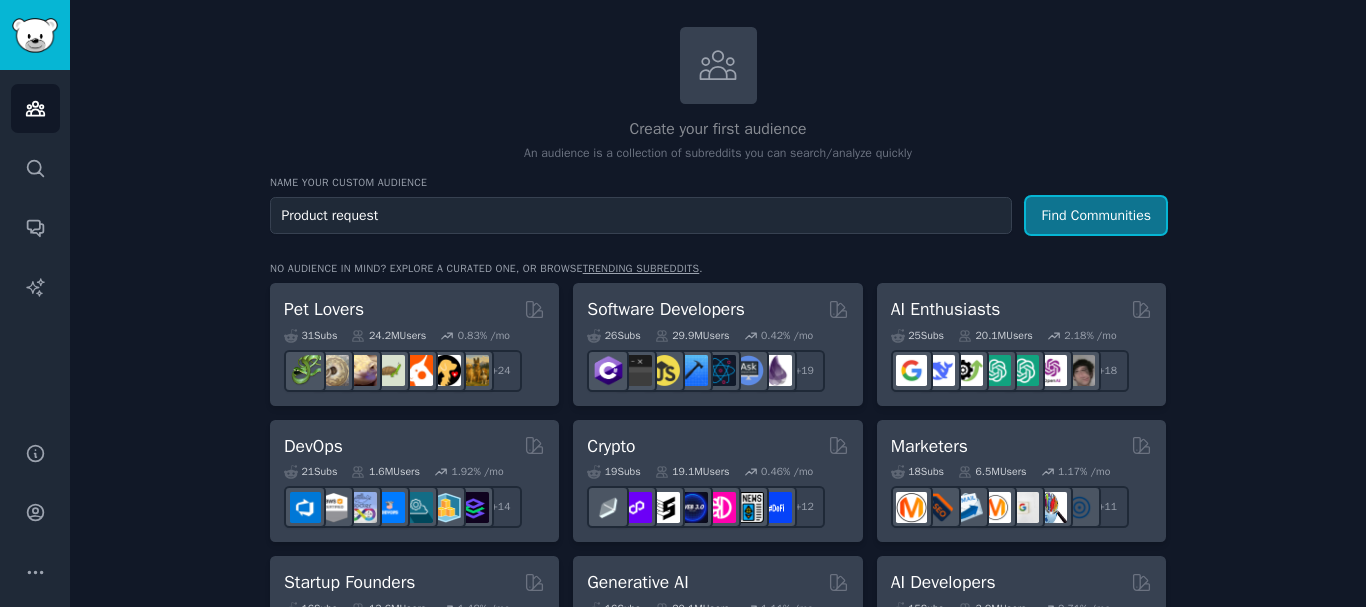 click on "Find Communities" at bounding box center (1096, 215) 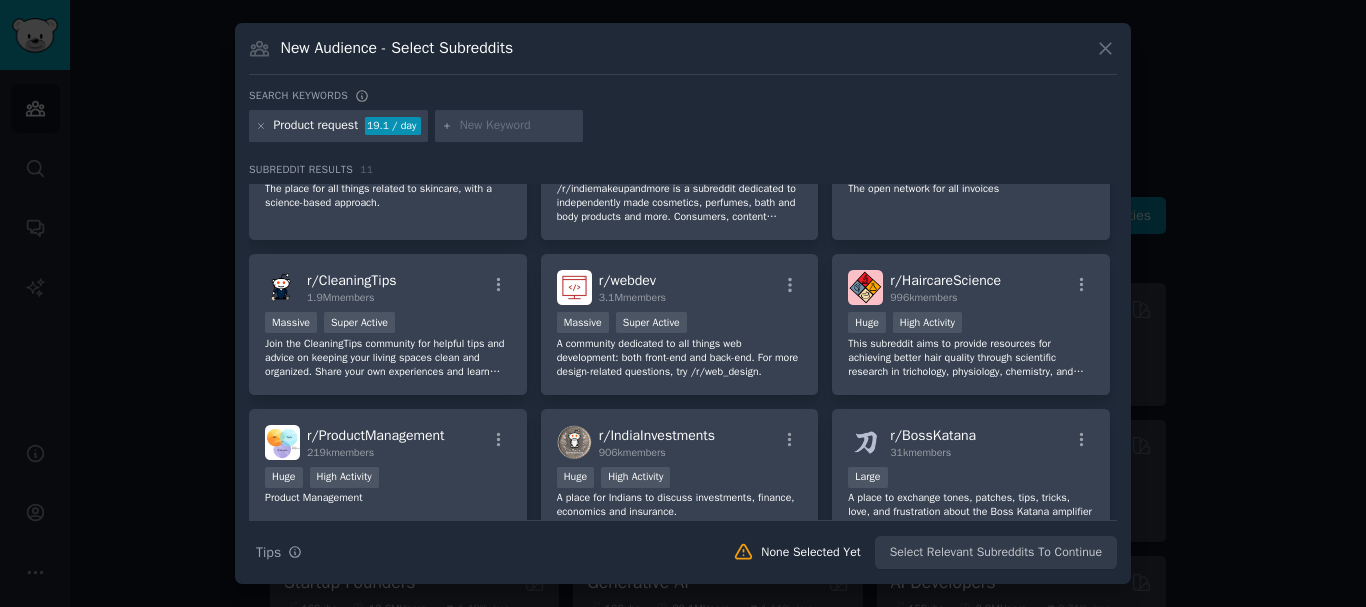 scroll, scrollTop: 0, scrollLeft: 0, axis: both 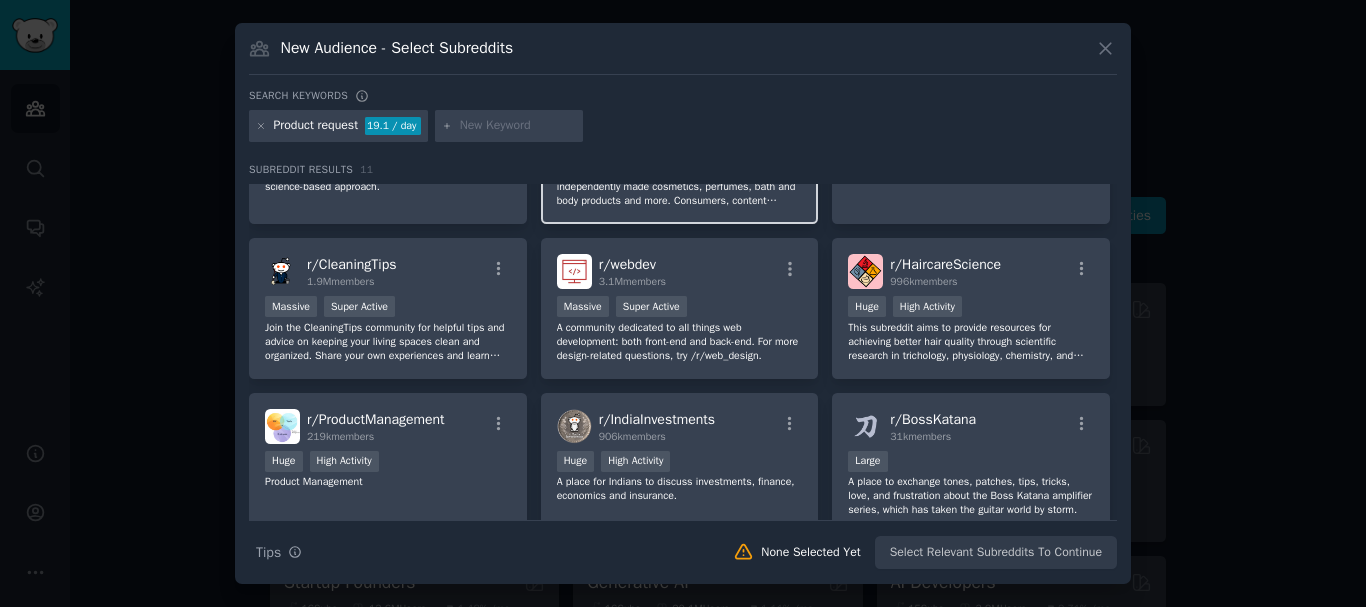 click on "r/ webdev" at bounding box center [627, 264] 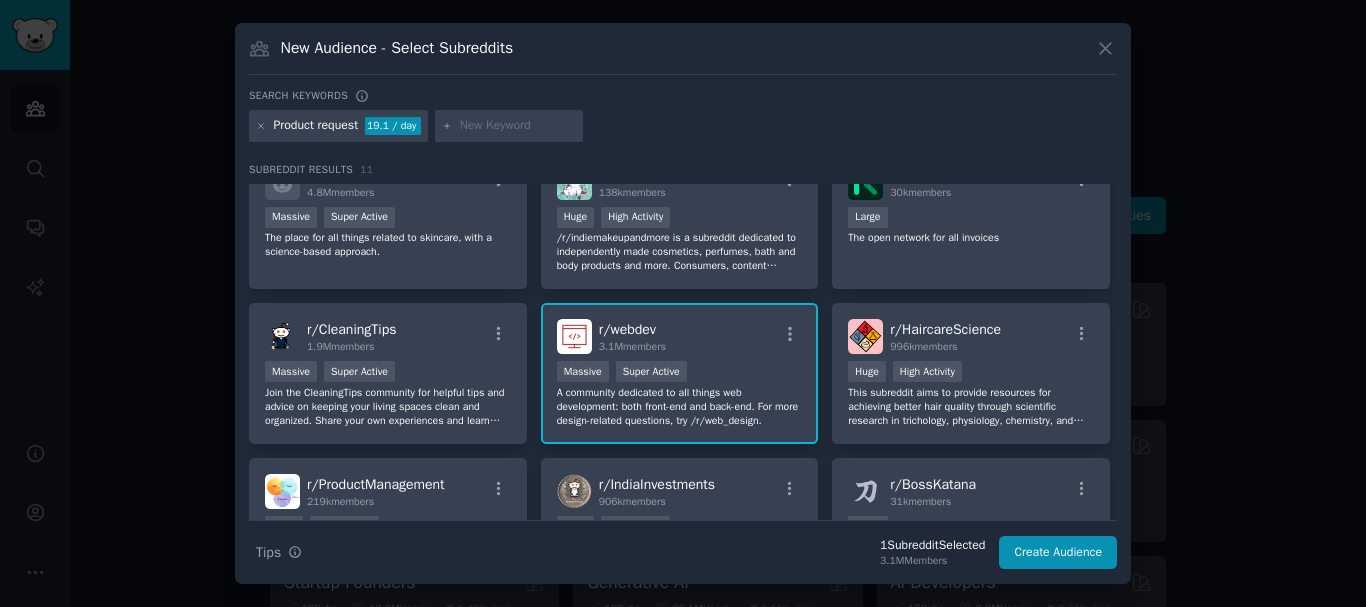 scroll, scrollTop: 0, scrollLeft: 0, axis: both 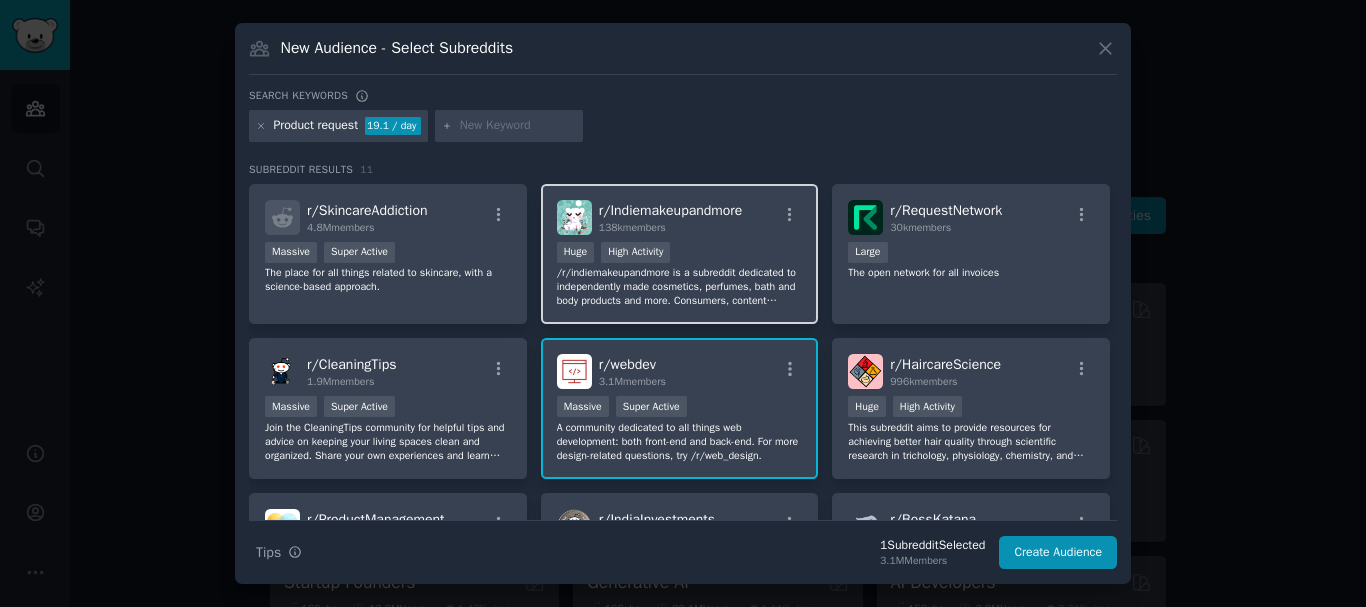 click on "/r/indiemakeupandmore is a subreddit dedicated to independently made cosmetics, perfumes, bath and body products and more. Consumers, content creators and shop owners are all welcome to join our community. Shop owners and content creators must have approved flair and abide by our guidelines; please see the rules." at bounding box center [680, 287] 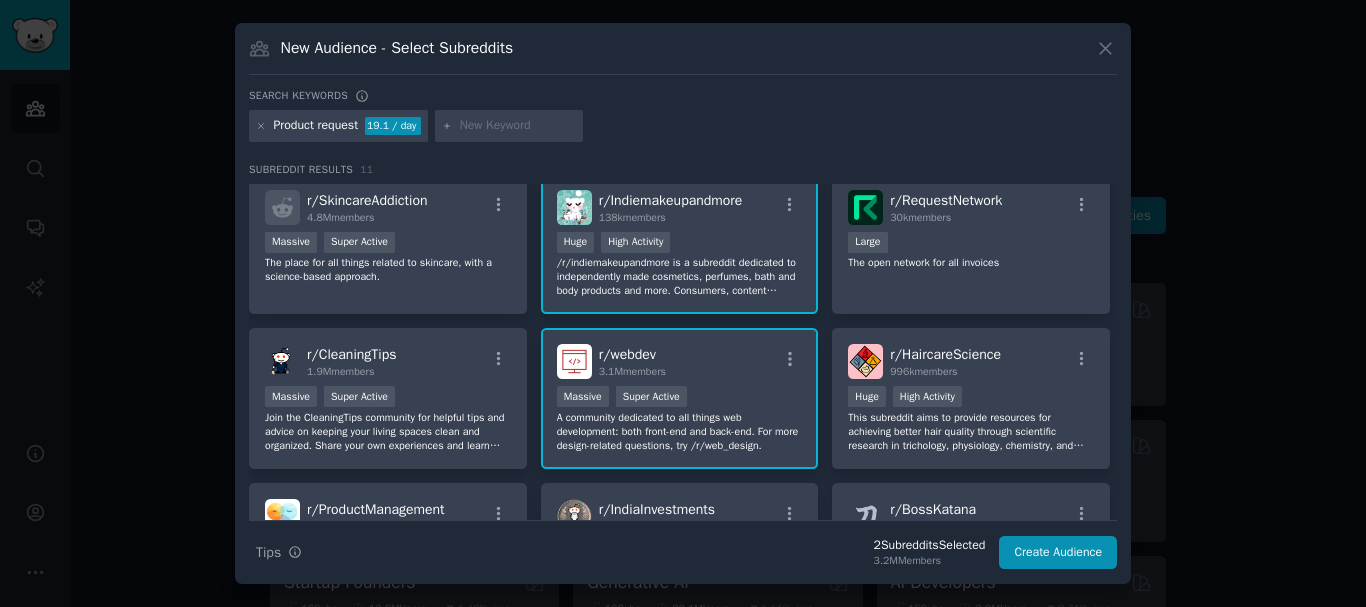 scroll, scrollTop: 0, scrollLeft: 0, axis: both 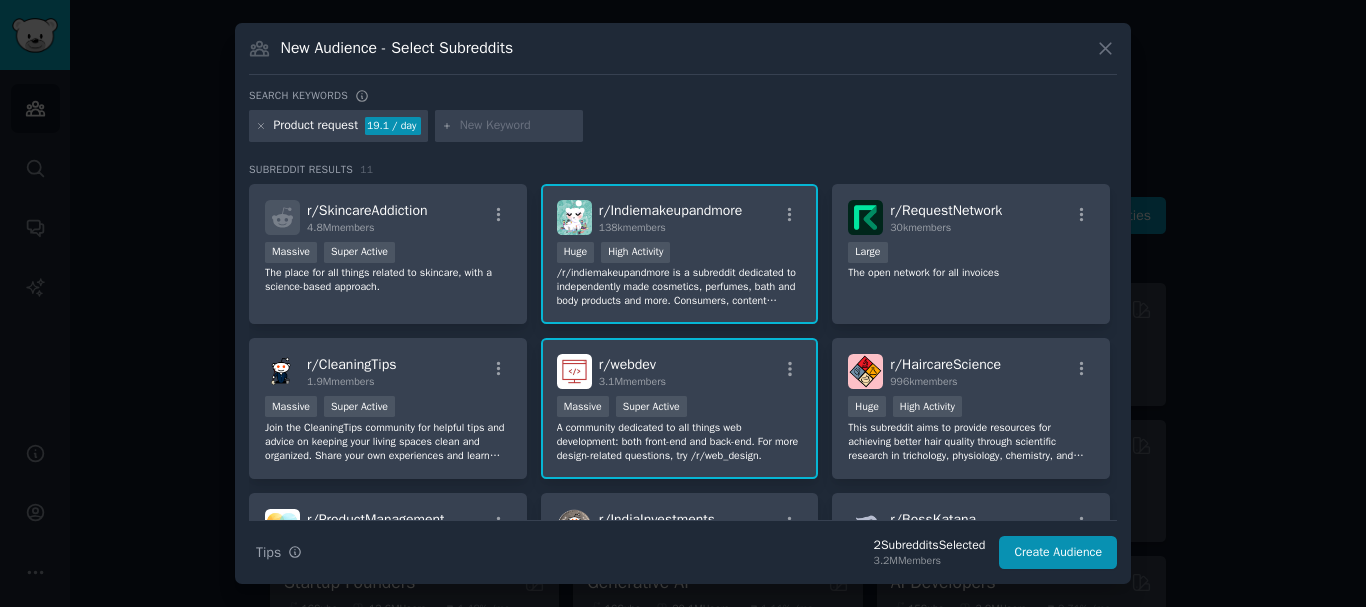 click on "/r/indiemakeupandmore is a subreddit dedicated to independently made cosmetics, perfumes, bath and body products and more. Consumers, content creators and shop owners are all welcome to join our community. Shop owners and content creators must have approved flair and abide by our guidelines; please see the rules." at bounding box center [680, 287] 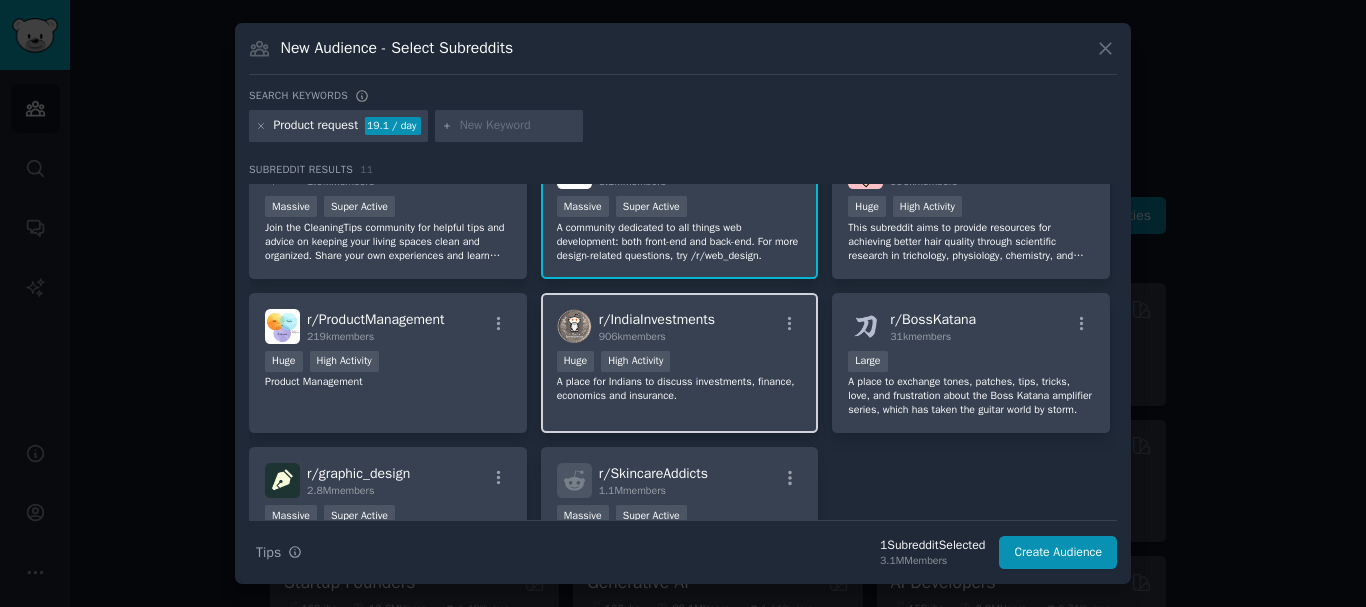 scroll, scrollTop: 100, scrollLeft: 0, axis: vertical 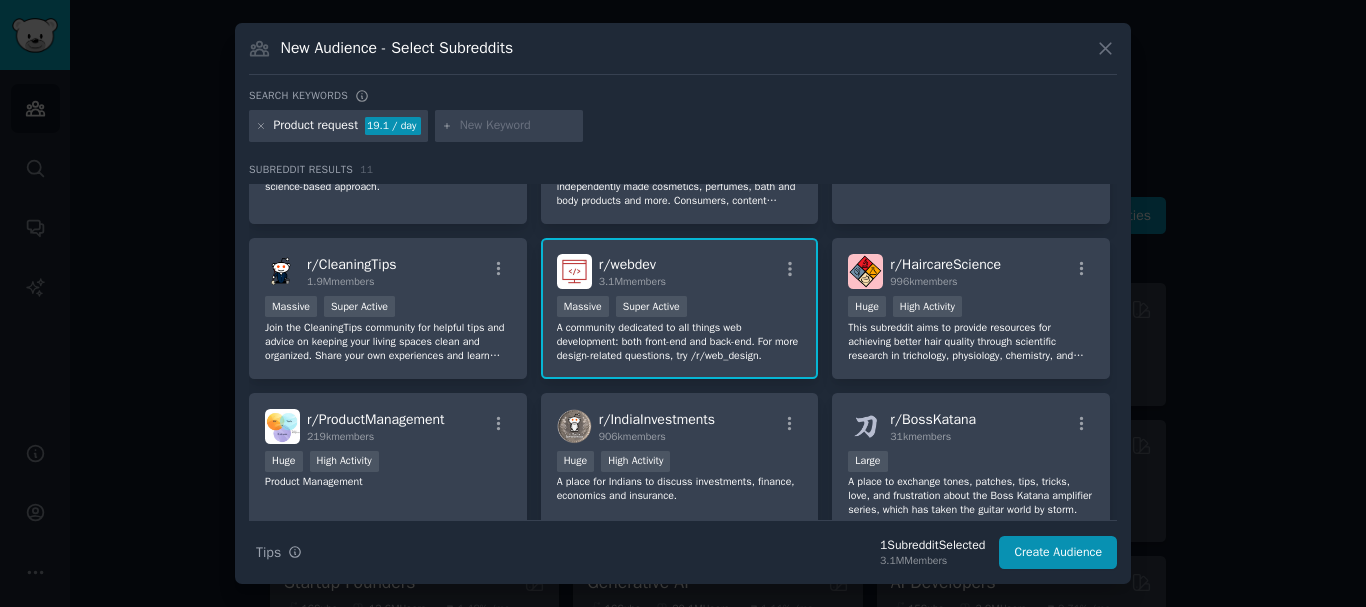 click on "A community dedicated to all things web development: both front-end and back-end. For more design-related questions, try /r/web_design." at bounding box center (680, 342) 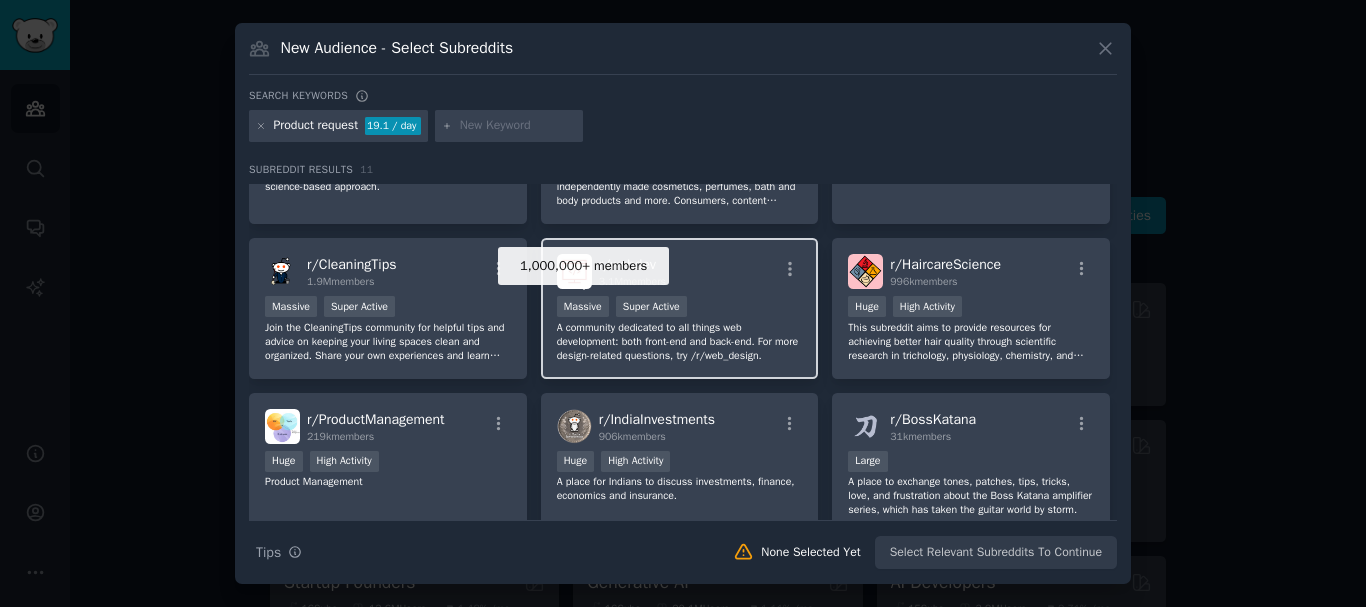 click on "Massive" at bounding box center [583, 306] 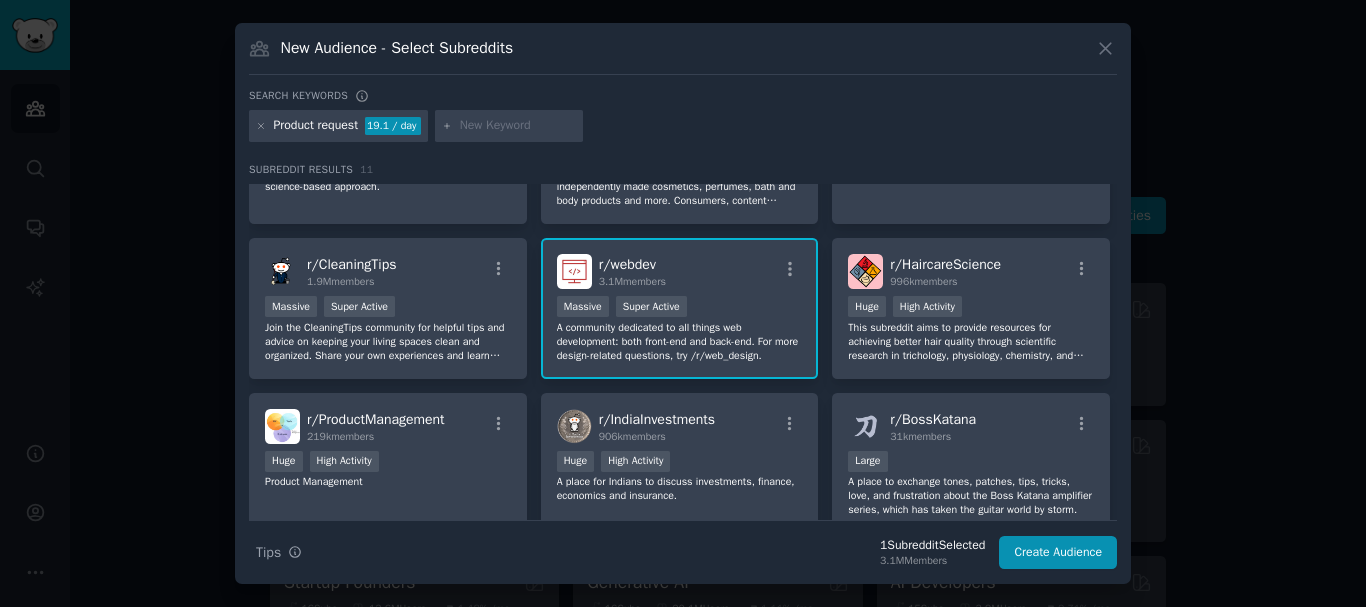 click on "A community dedicated to all things web development: both front-end and back-end. For more design-related questions, try /r/web_design." at bounding box center (680, 342) 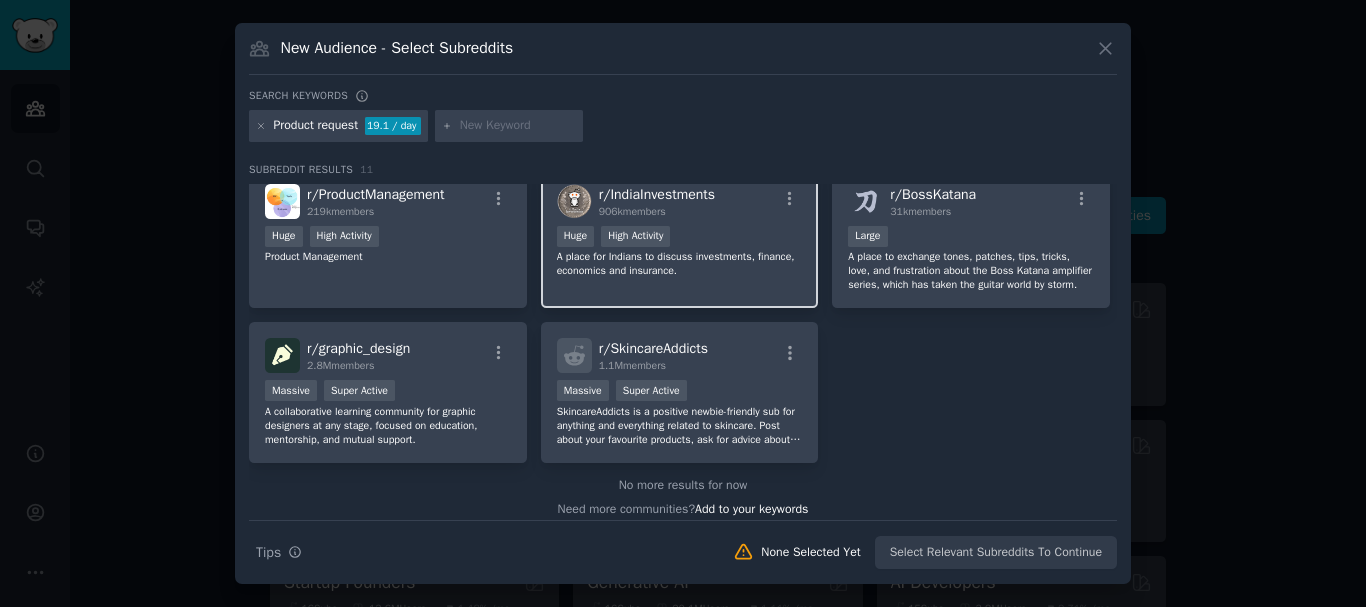scroll, scrollTop: 338, scrollLeft: 0, axis: vertical 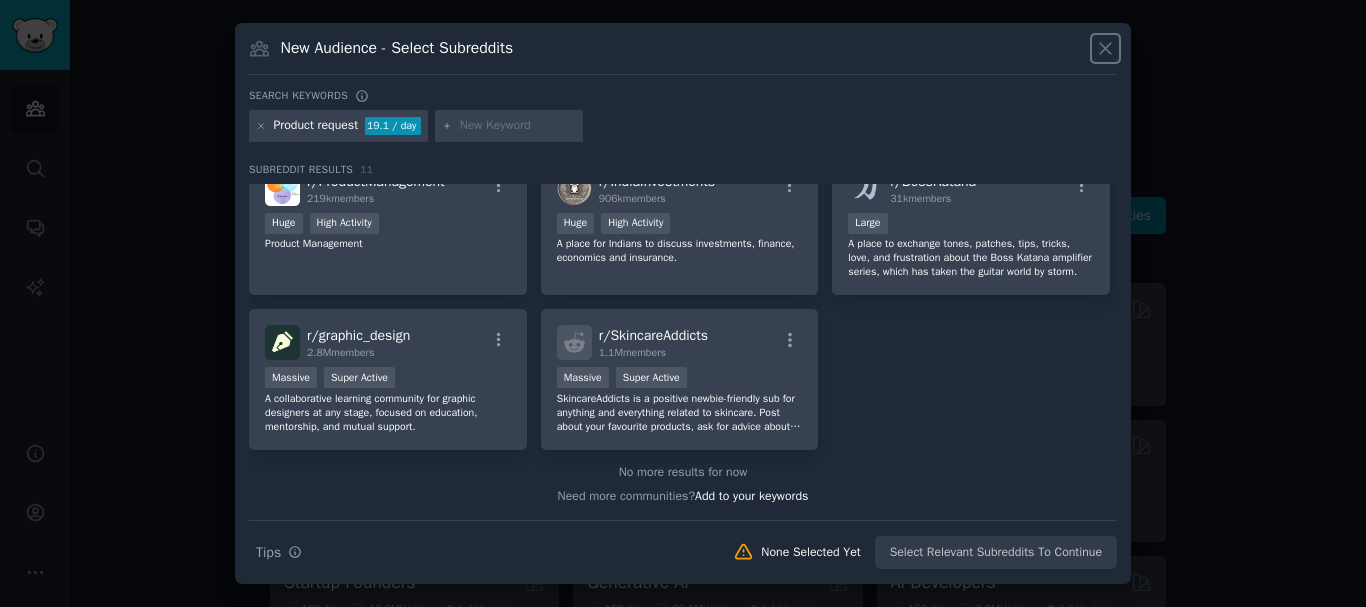 click 